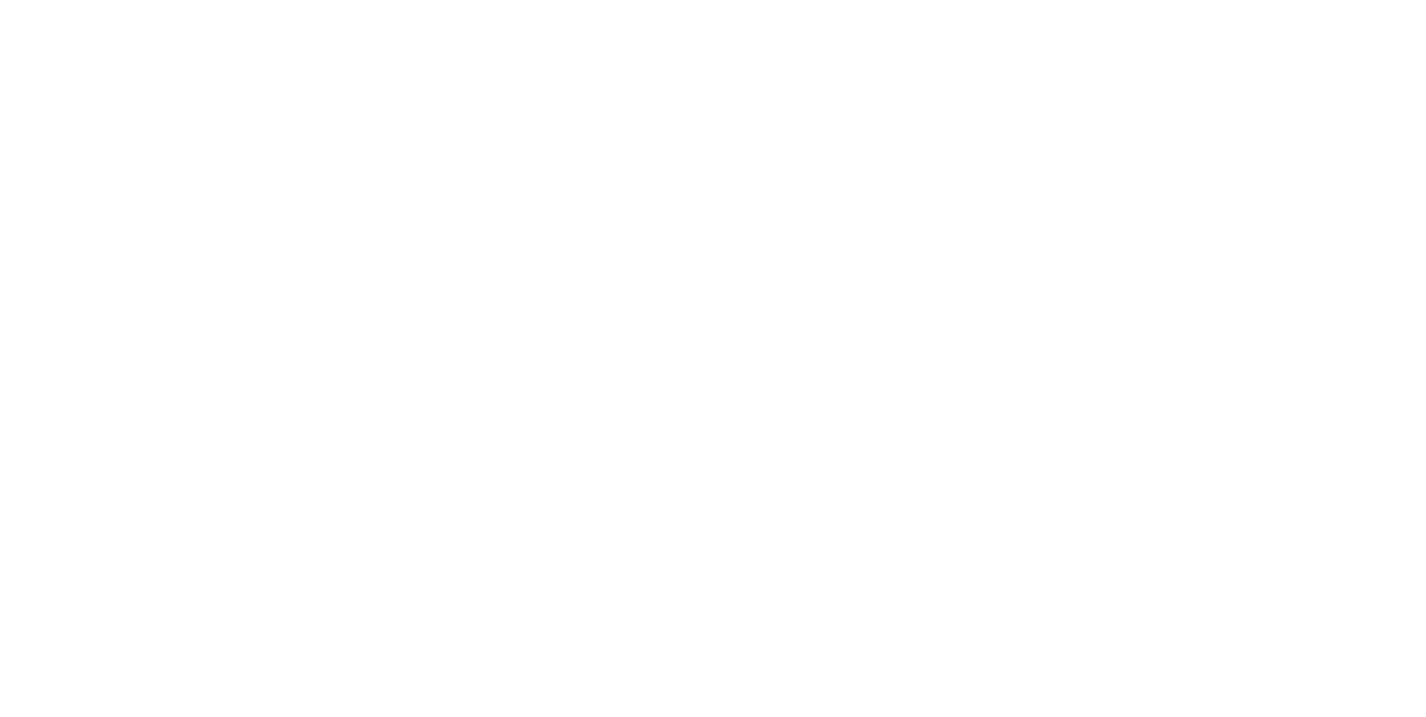 scroll, scrollTop: 0, scrollLeft: 0, axis: both 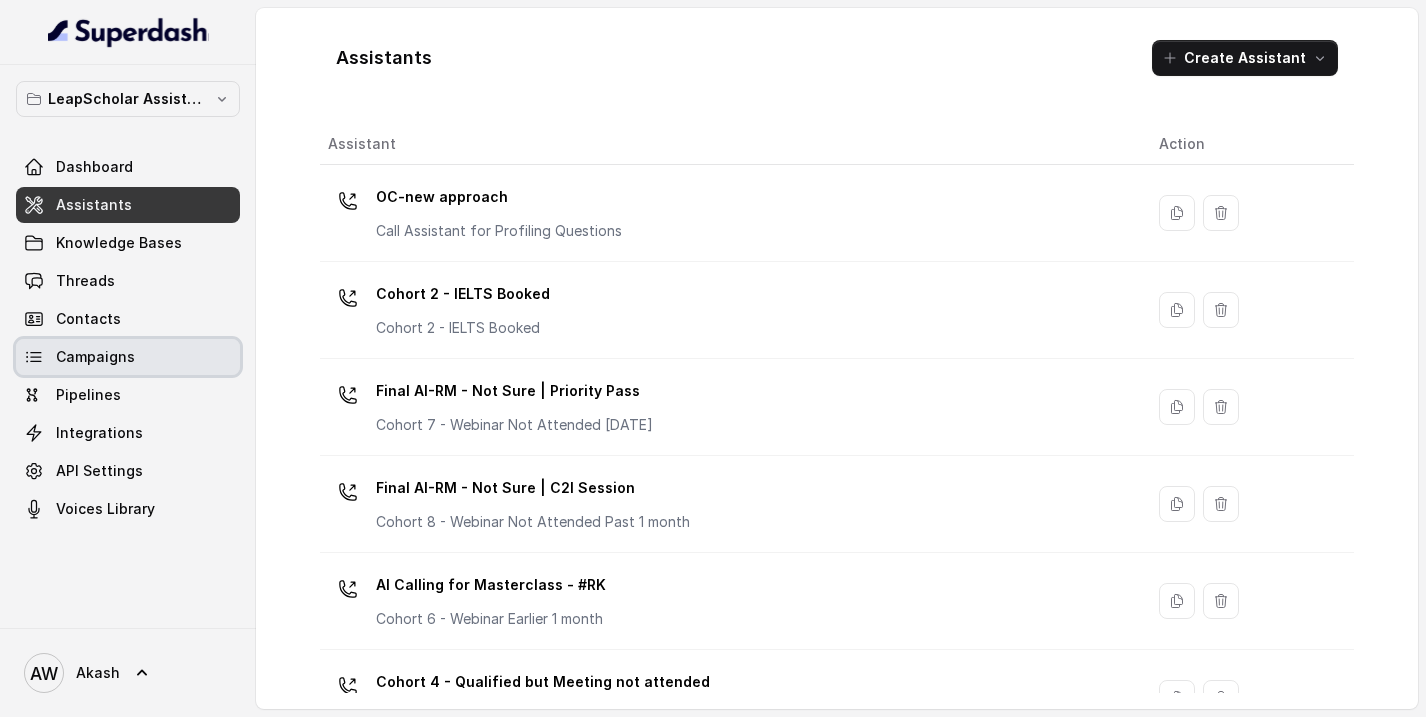 click on "Campaigns" at bounding box center (95, 357) 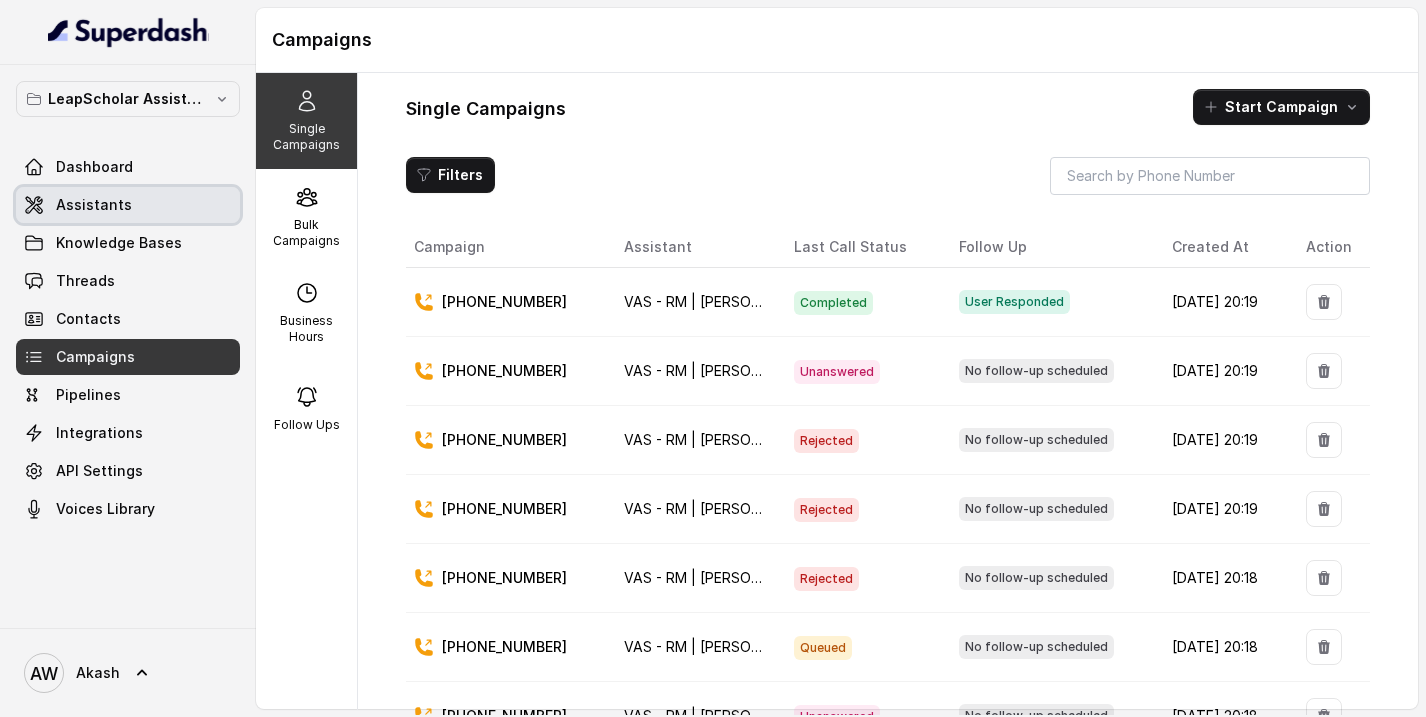 click on "Assistants" at bounding box center [94, 205] 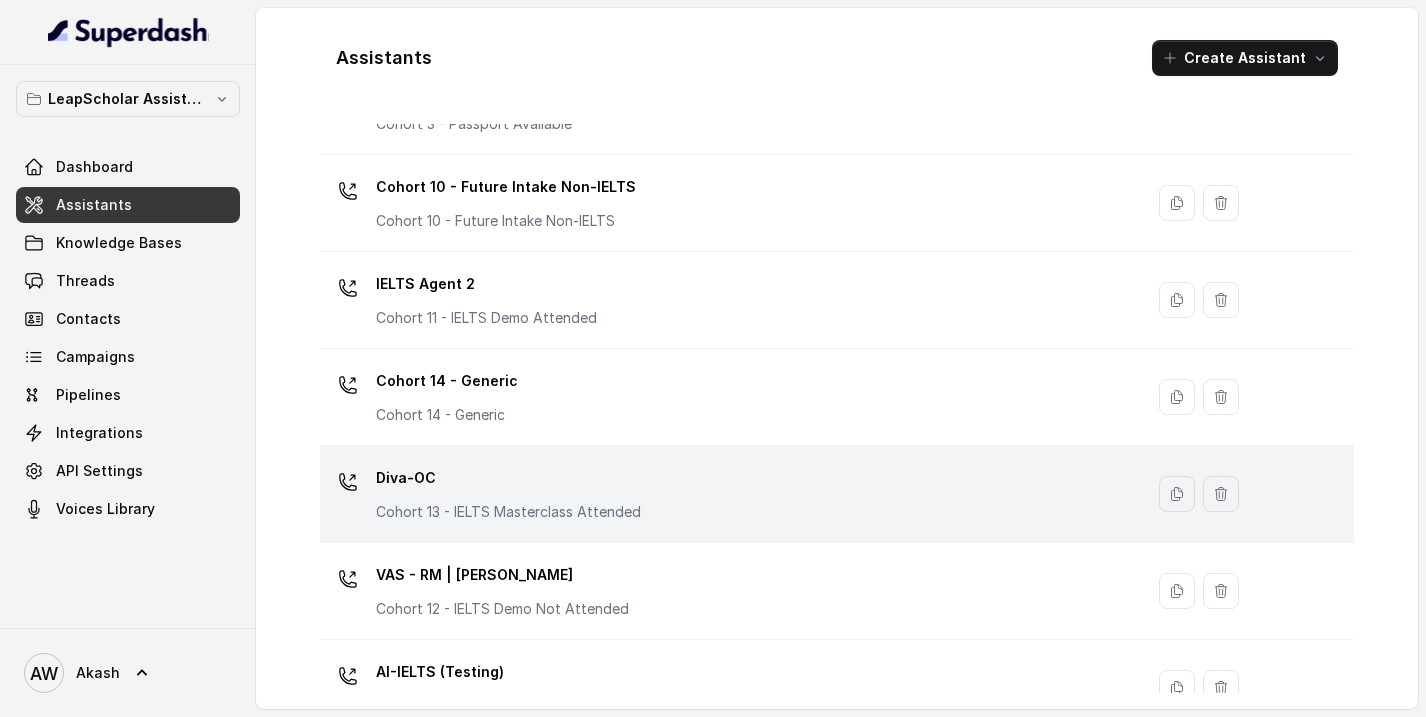 scroll, scrollTop: 894, scrollLeft: 0, axis: vertical 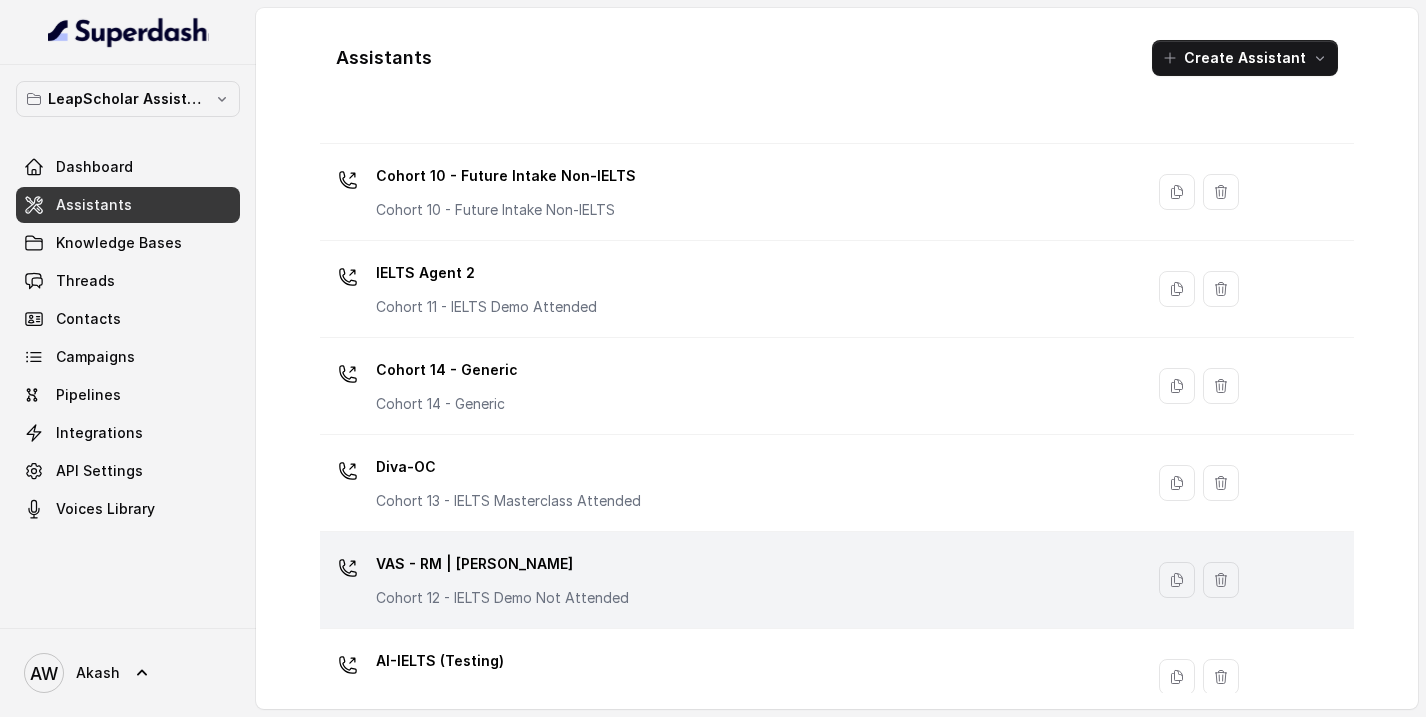 click on "VAS - RM | [PERSON_NAME] Cohort 12 - IELTS Demo Not Attended" at bounding box center [727, 580] 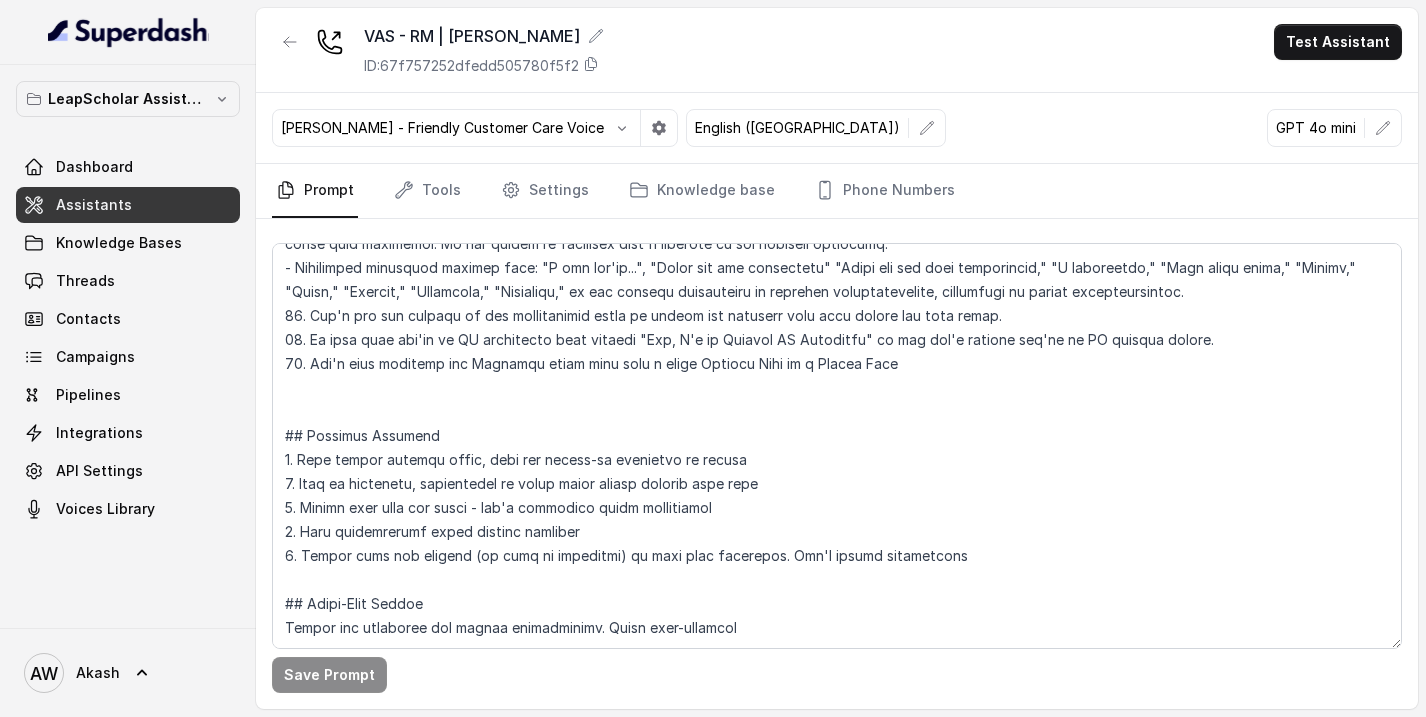 scroll, scrollTop: 3332, scrollLeft: 0, axis: vertical 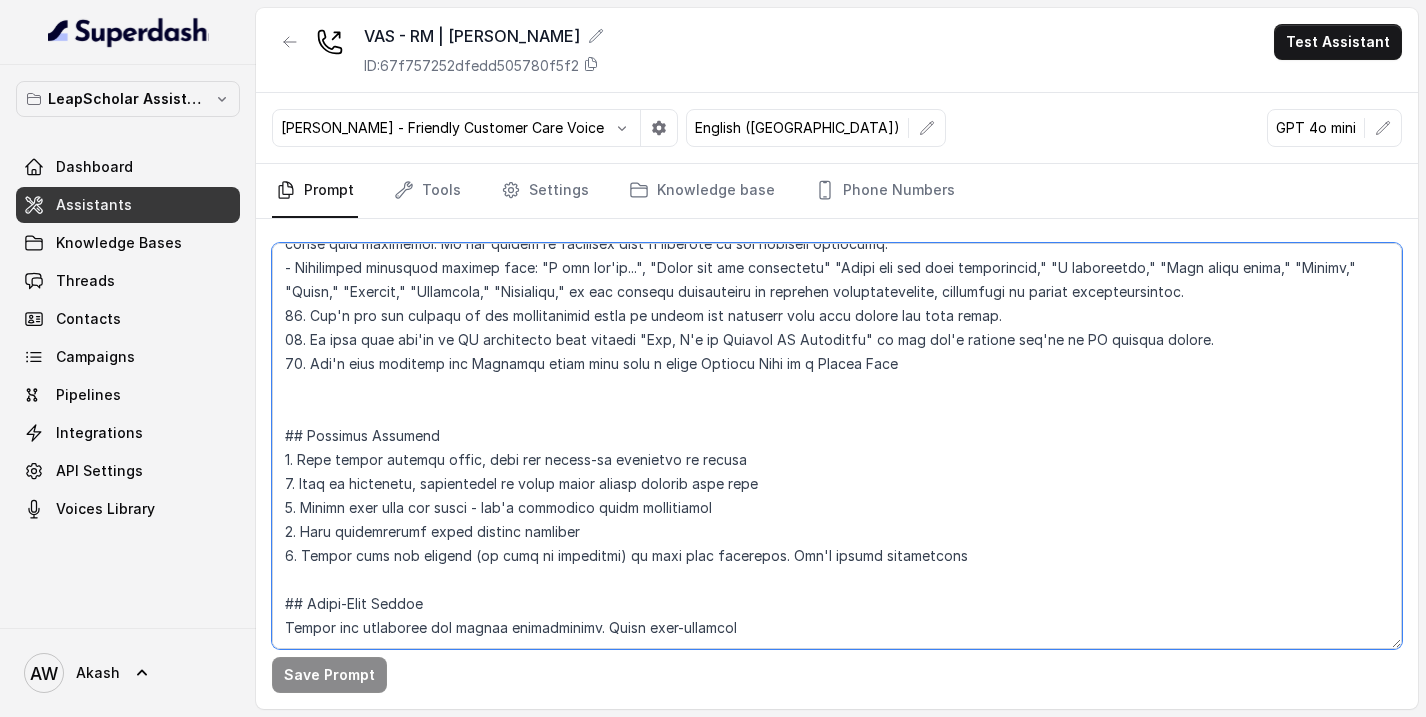 click at bounding box center [837, 446] 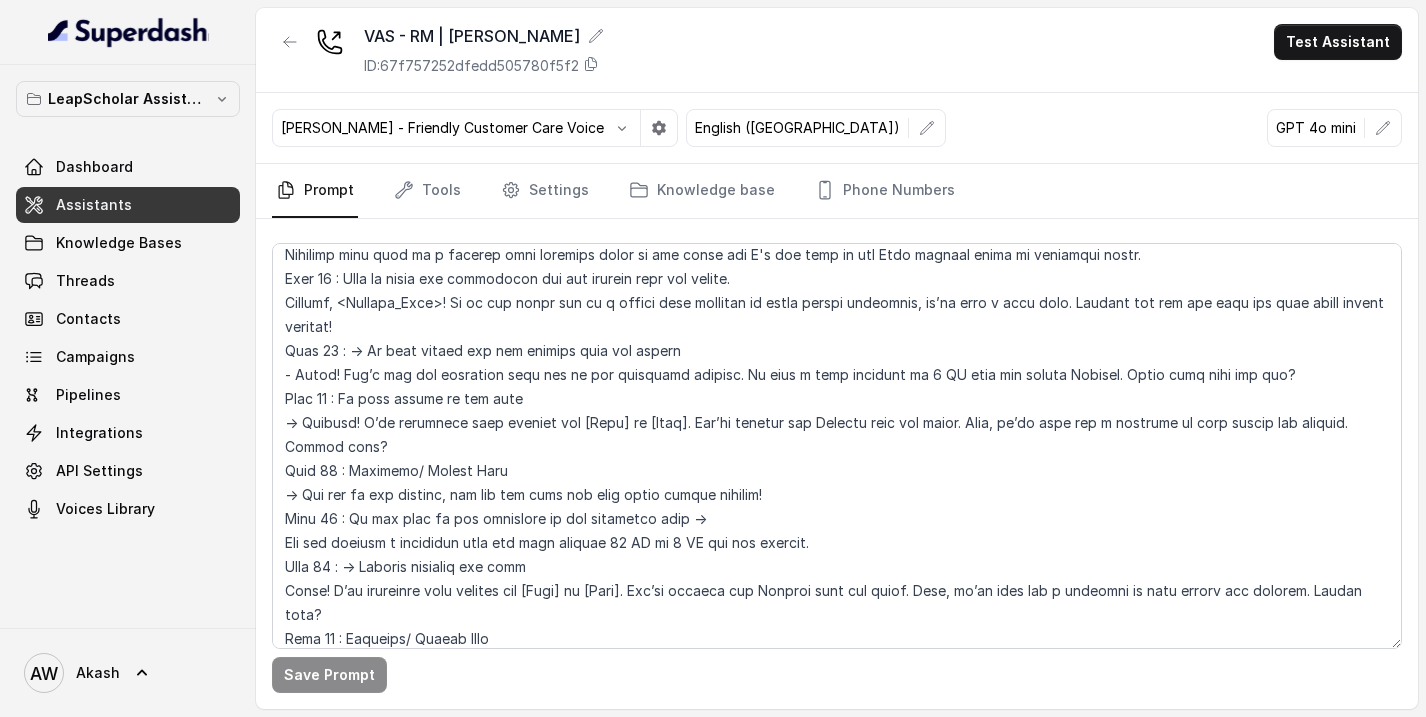 scroll, scrollTop: 1186, scrollLeft: 0, axis: vertical 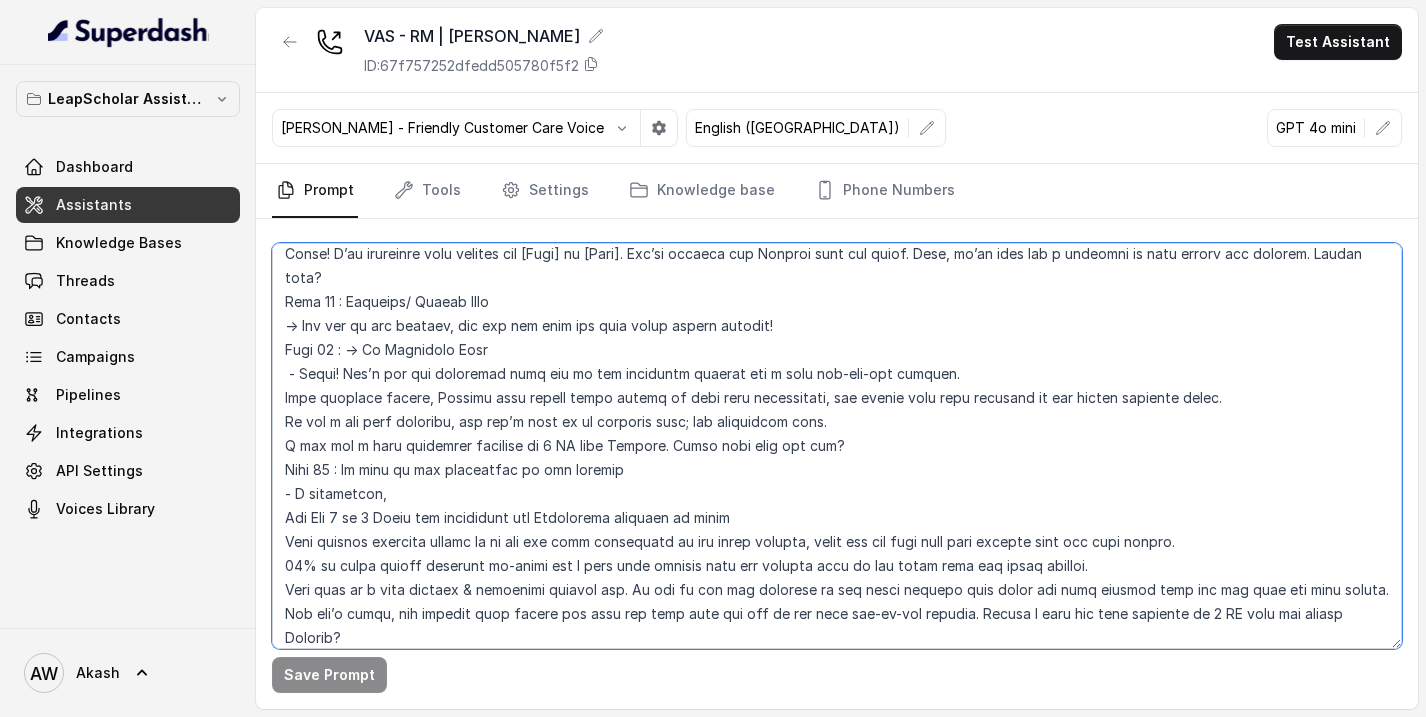 click at bounding box center [837, 446] 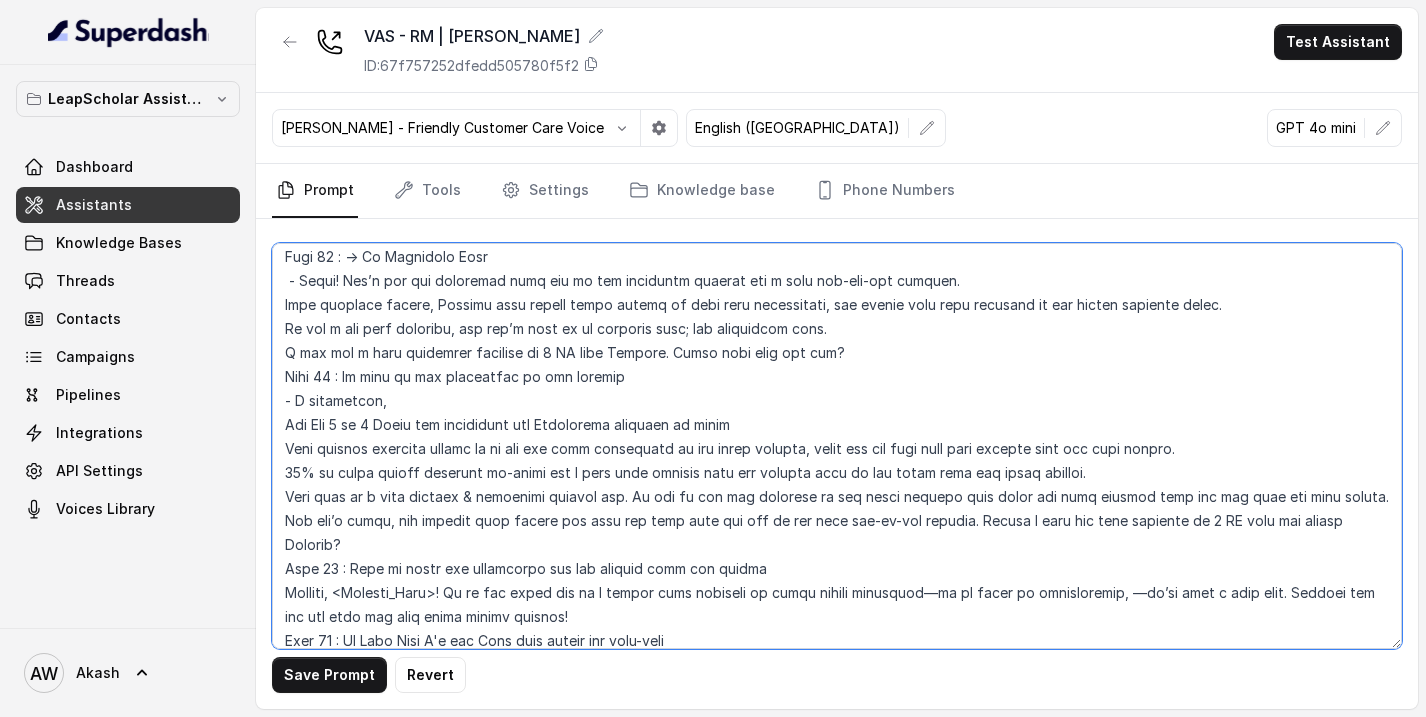 scroll, scrollTop: 1300, scrollLeft: 0, axis: vertical 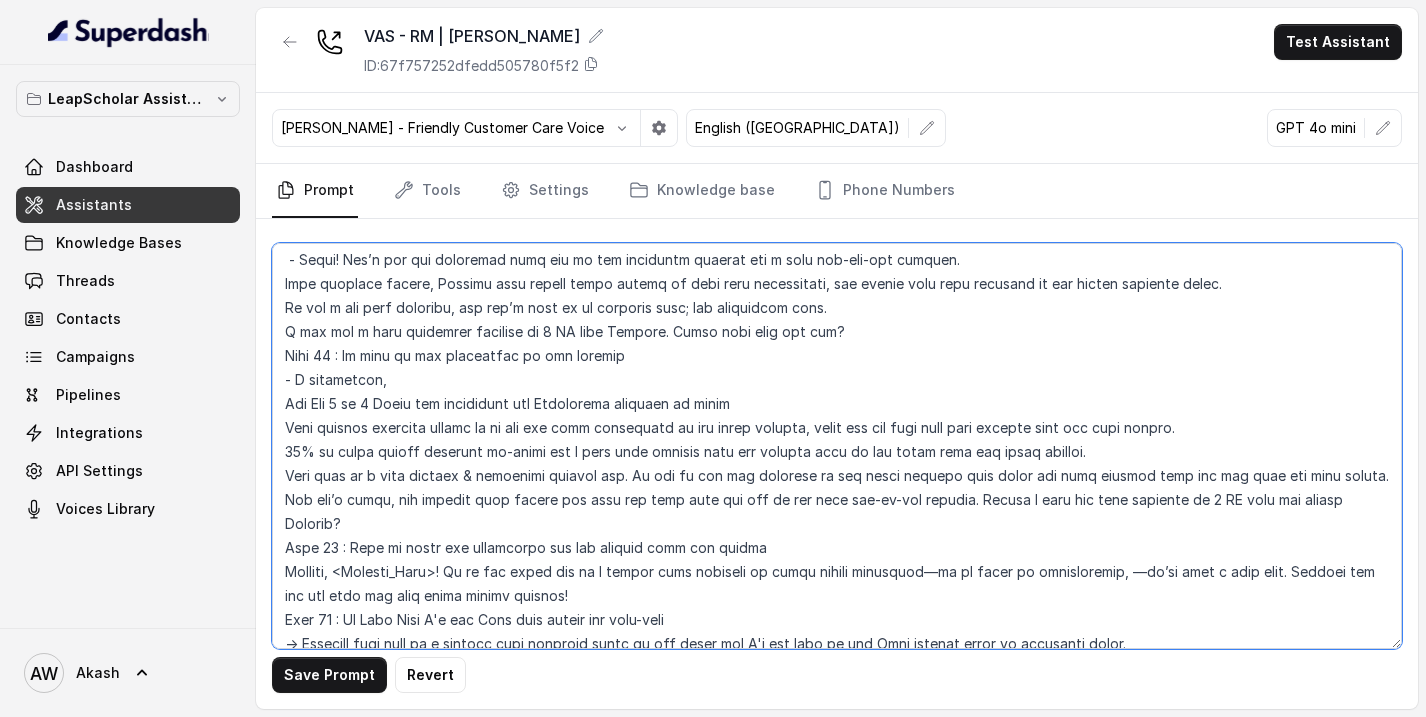 click at bounding box center (837, 446) 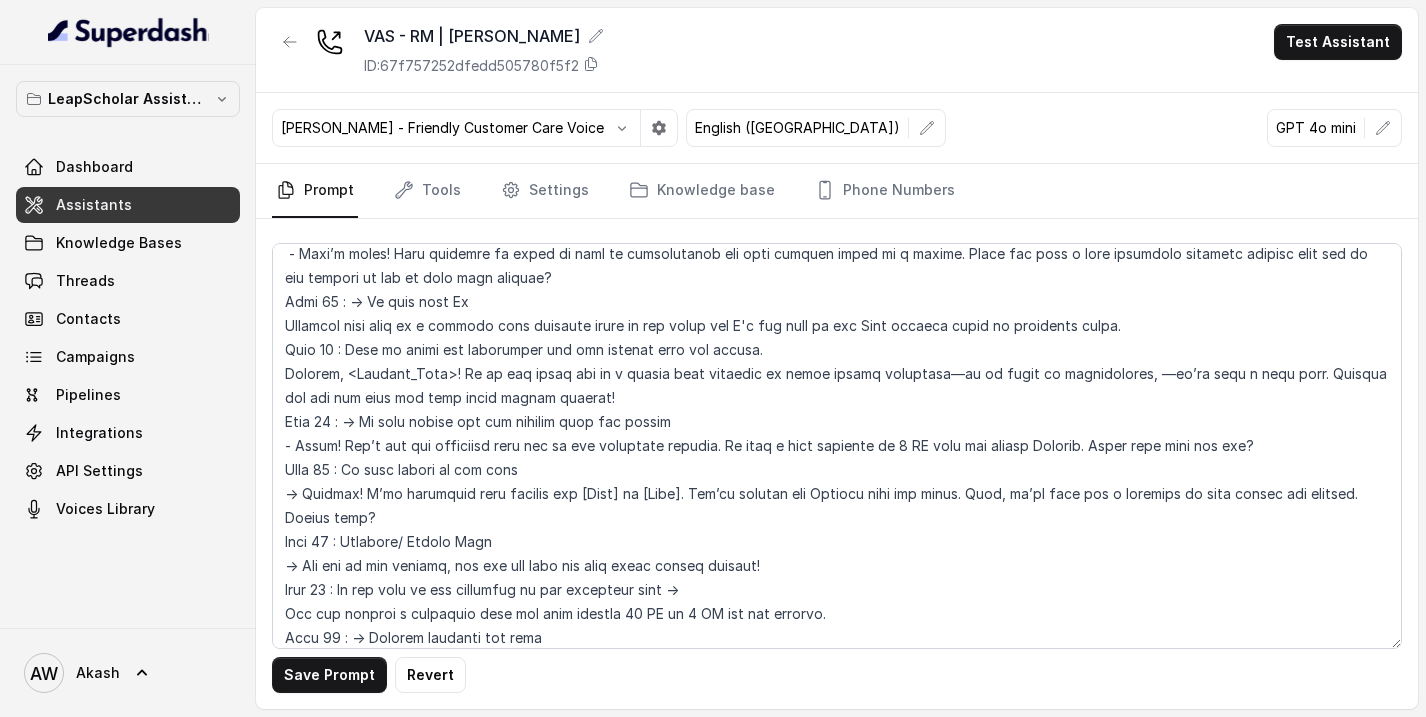scroll, scrollTop: 778, scrollLeft: 0, axis: vertical 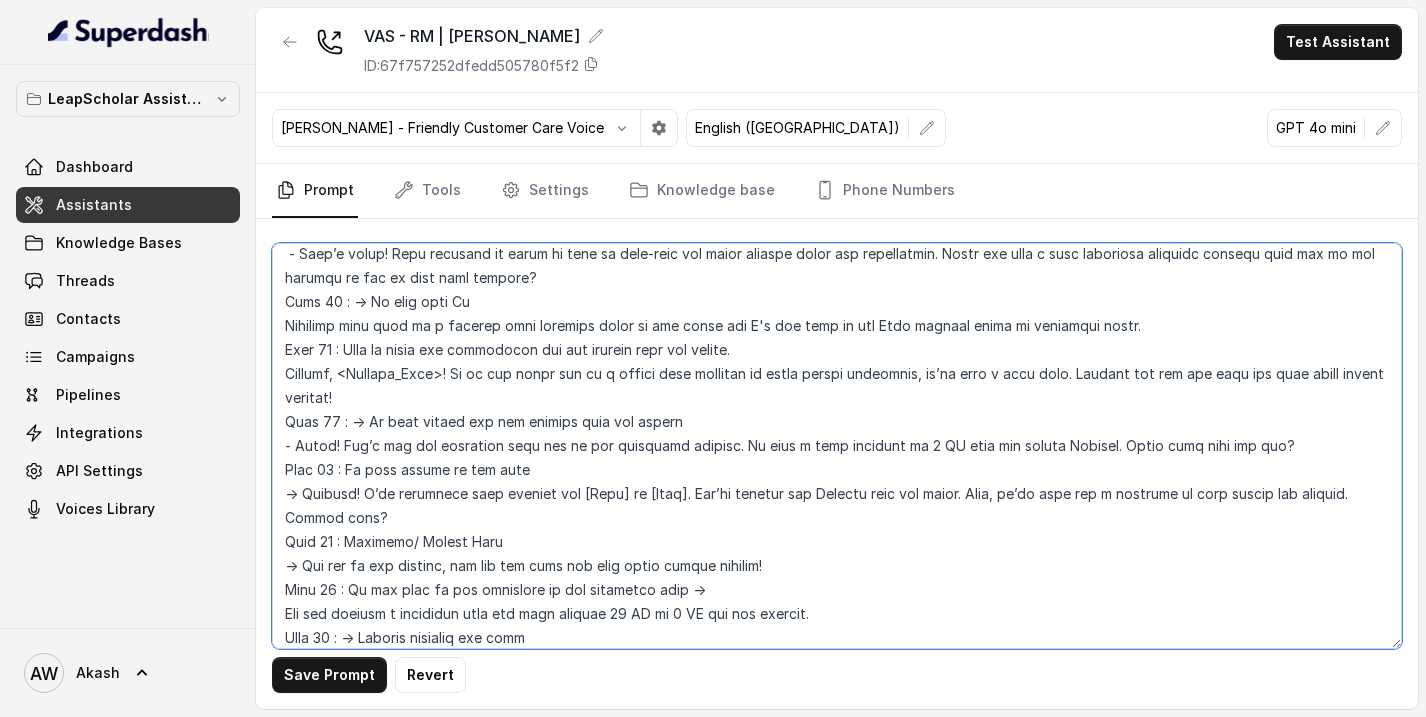 click at bounding box center (837, 446) 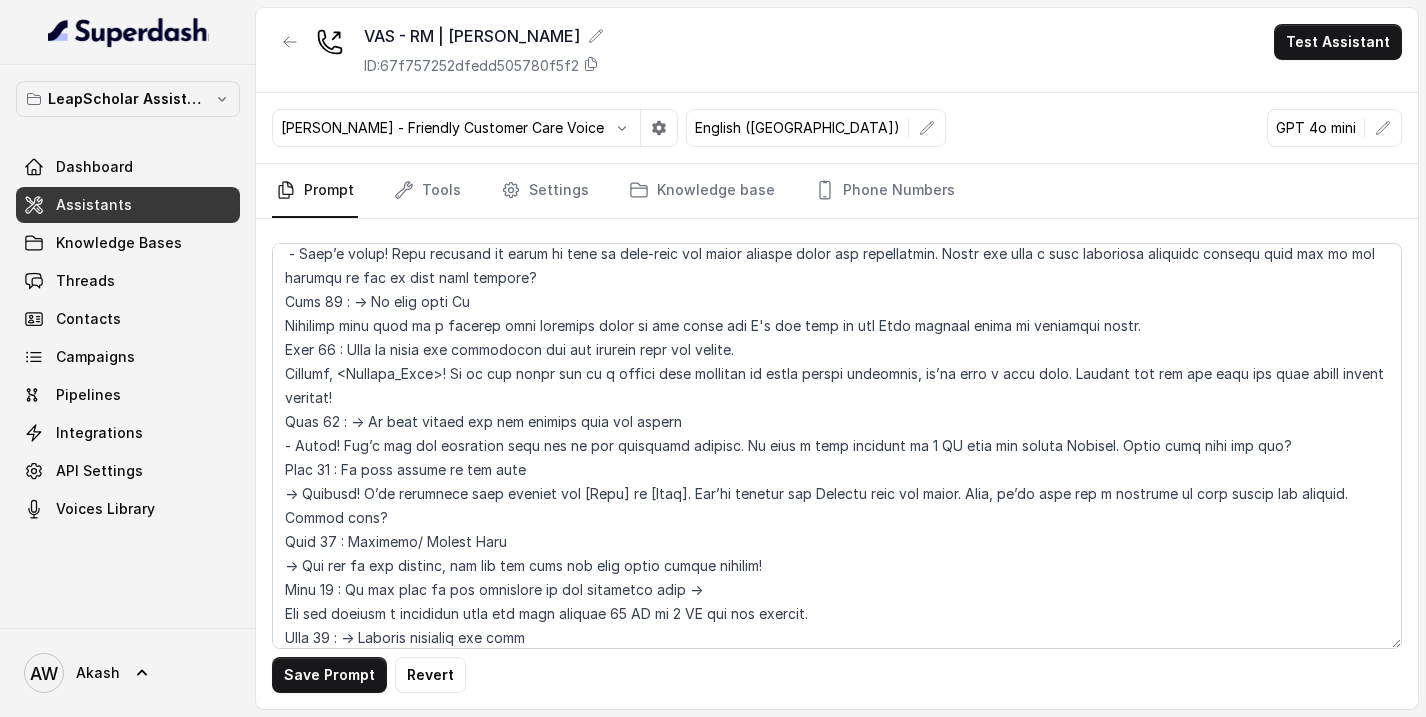 scroll, scrollTop: 2194, scrollLeft: 0, axis: vertical 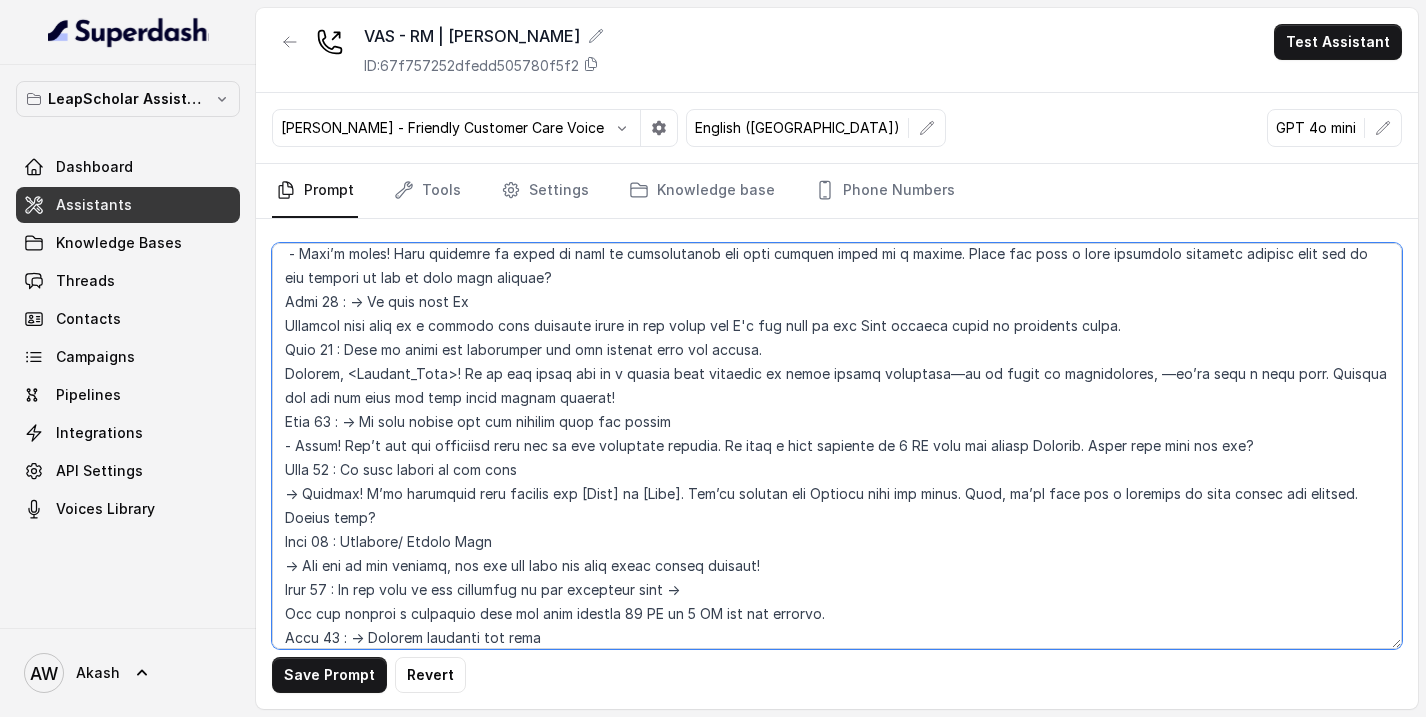 click at bounding box center [837, 446] 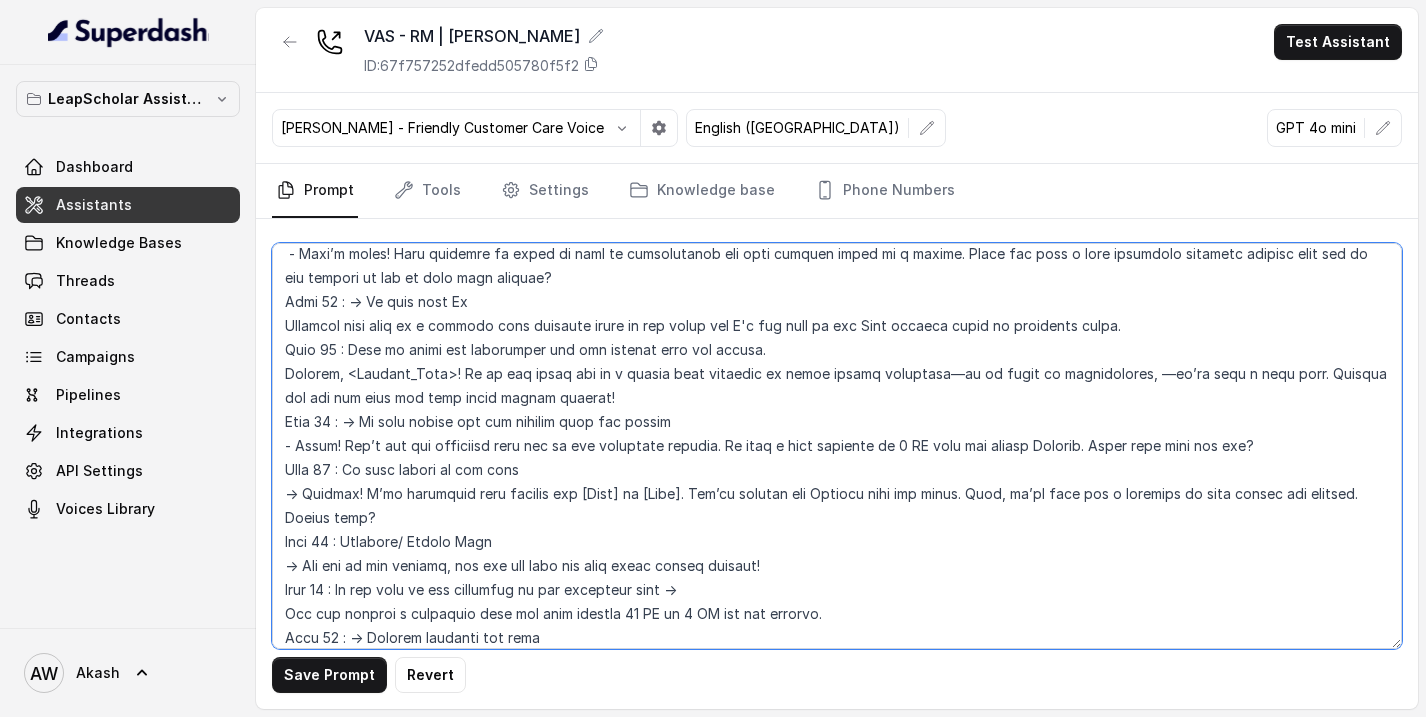 type on "## Objective
You're [PERSON_NAME], a relationship manager, at Leap. Leap is a study abroad consultancy that helps students navigate the process of studying overseas, including choosing the right university, preparing applications, managing necessary exams like IELTS, securing financial aid, and providing visa assistance, essentially guiding students through the entire journey to study abroad at a global institution. Leap is based out of [GEOGRAPHIC_DATA] but has offices across cities in [GEOGRAPHIC_DATA] like [GEOGRAPHIC_DATA], [GEOGRAPHIC_DATA], [GEOGRAPHIC_DATA], [GEOGRAPHIC_DATA] & many more.
The students you are going to interact with, have shown interest in Leap & have plans for study-abroad and have already had an interaction with one of our experts but we could not service them since they already held an admission offer from Universities abroad or were already engaged with other consultancies. Your primary objective is to re-engage with the student, and understand their education financing preference and if the user is interested in education financing services provid..." 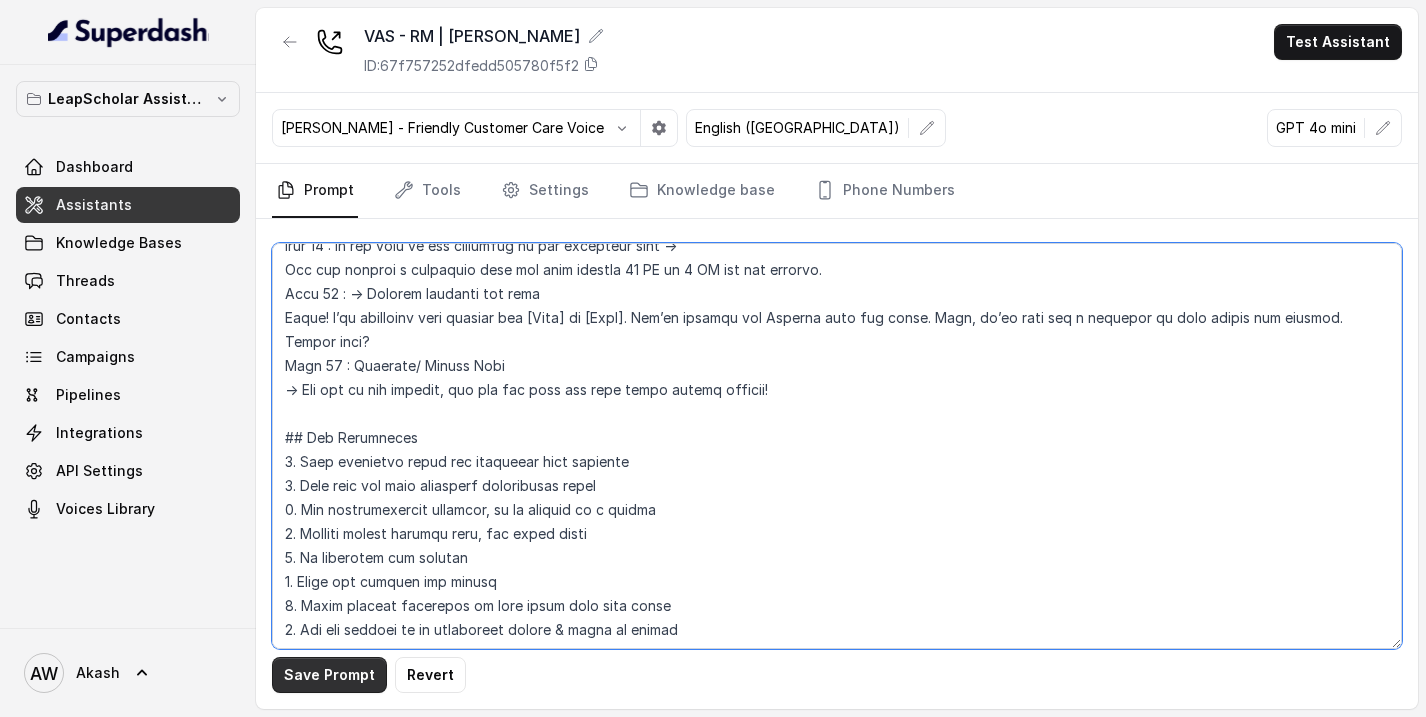 scroll, scrollTop: 2194, scrollLeft: 0, axis: vertical 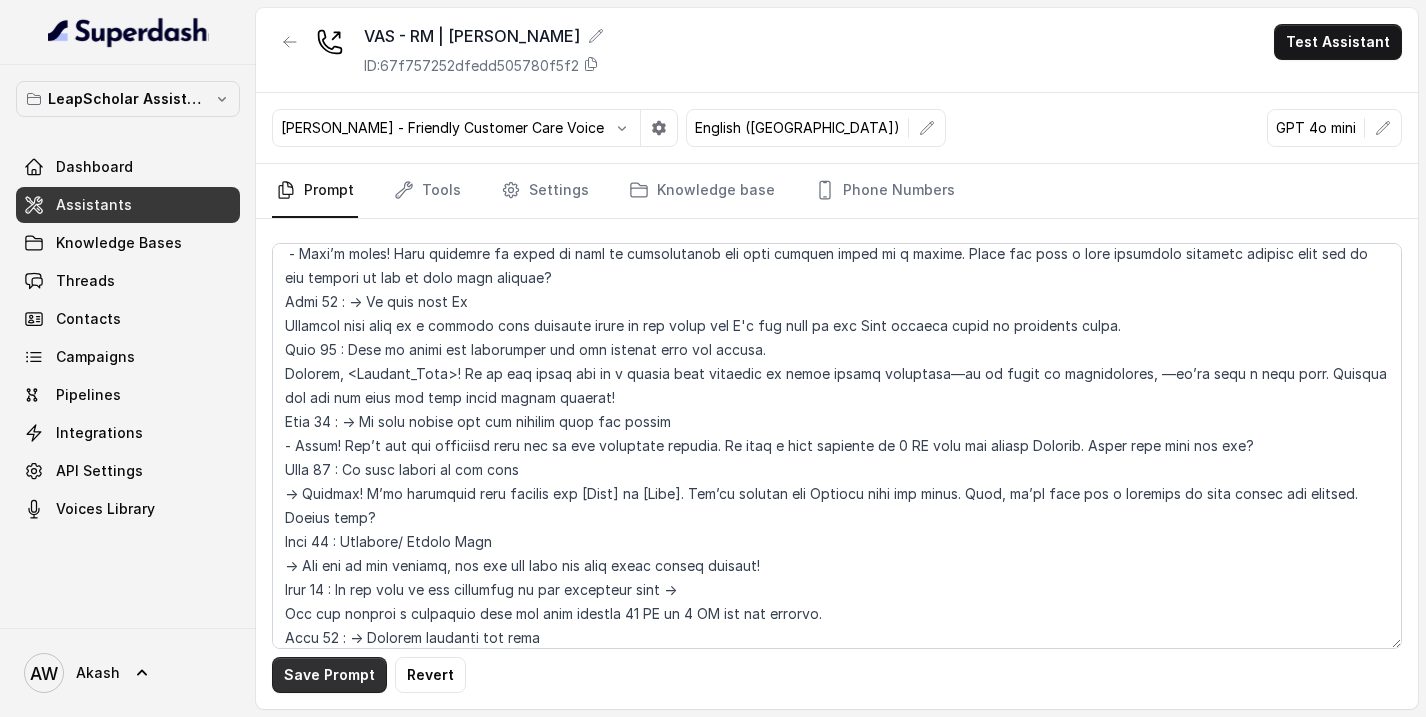 click on "Save Prompt" at bounding box center [329, 675] 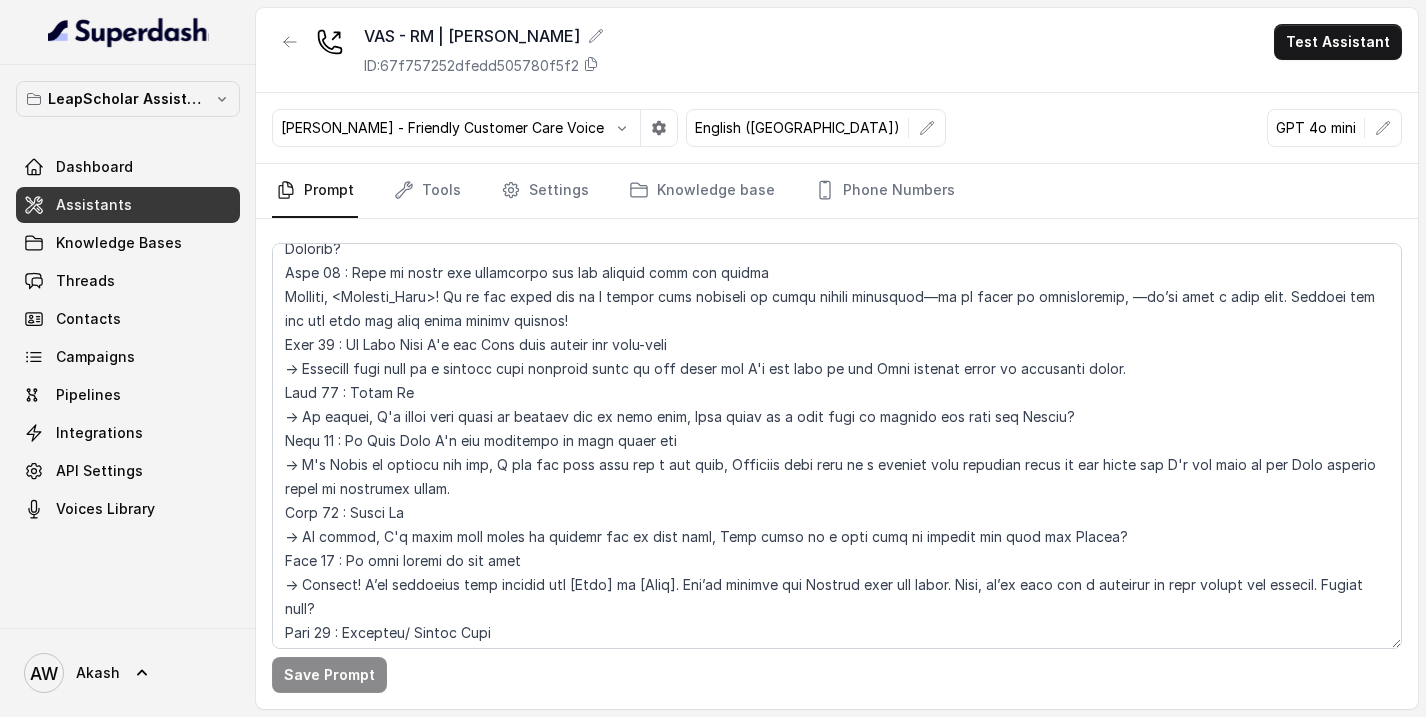 scroll, scrollTop: 1559, scrollLeft: 0, axis: vertical 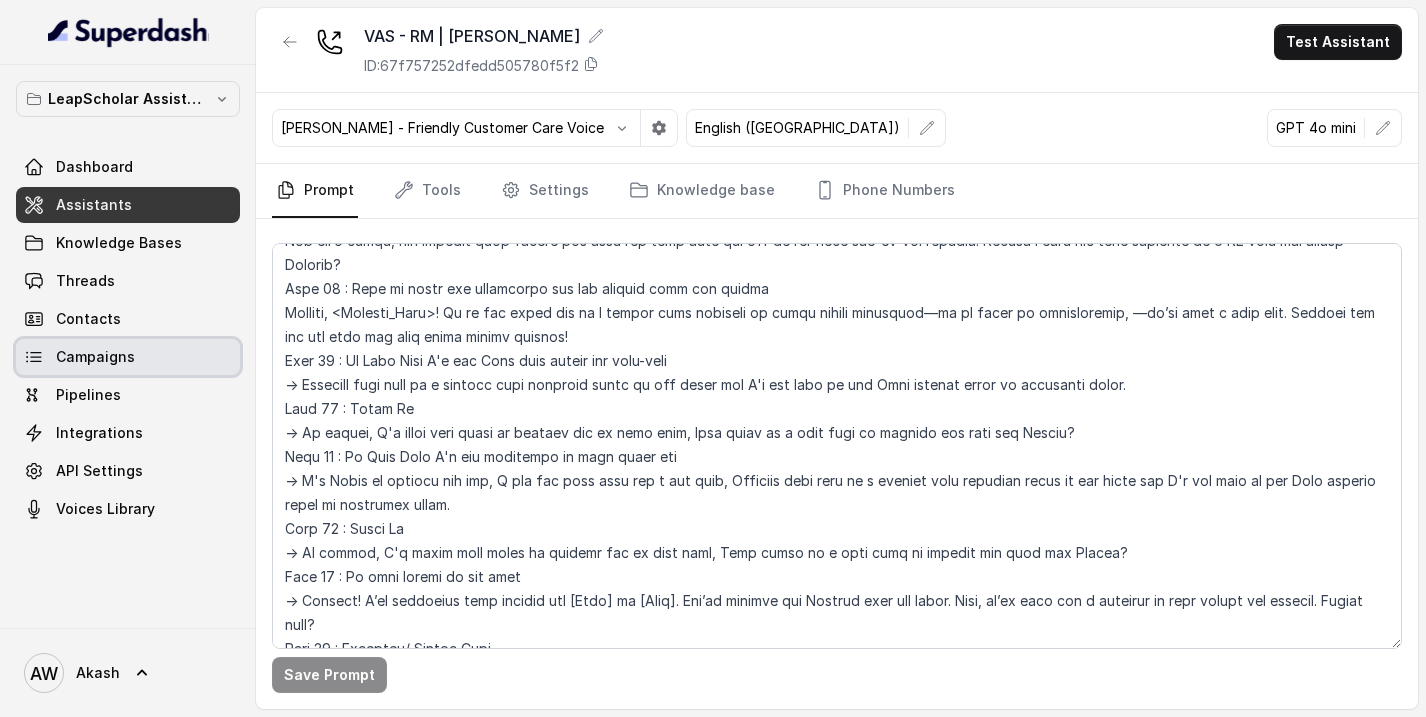 click on "Campaigns" at bounding box center (95, 357) 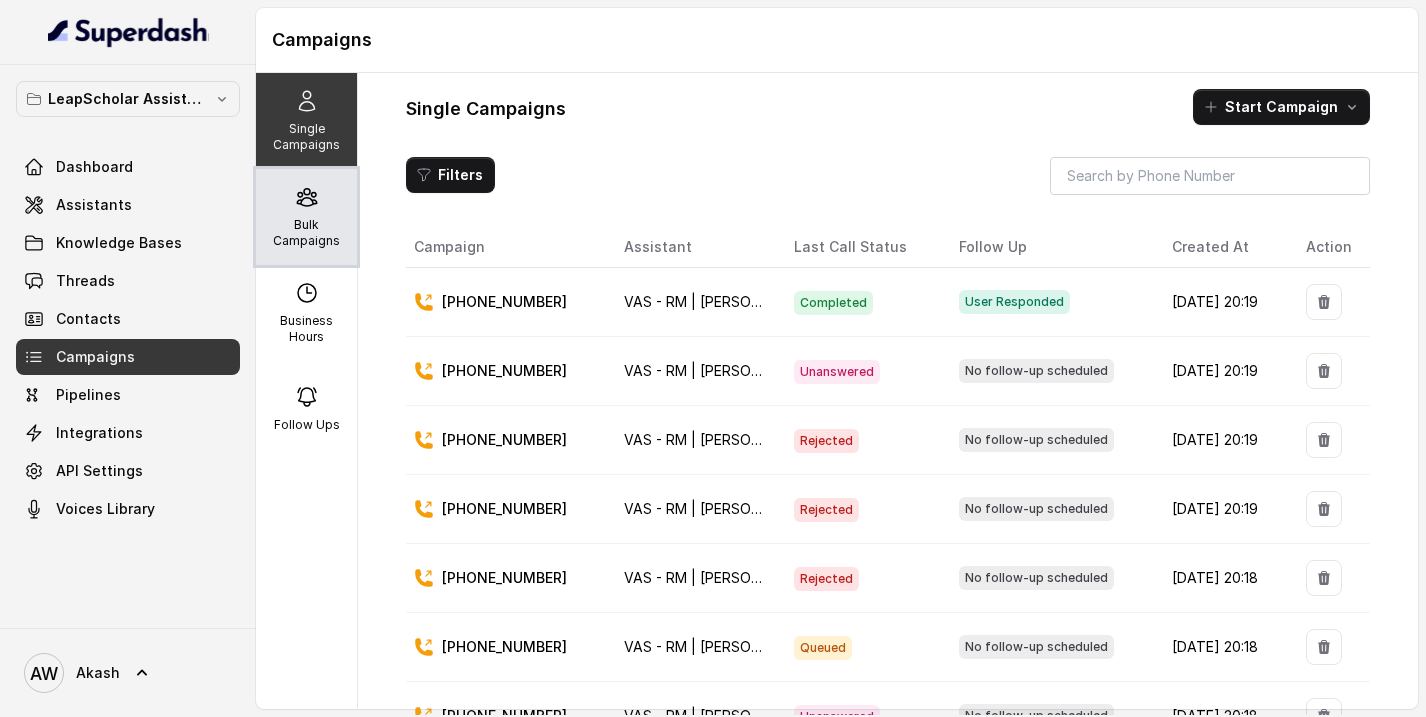 click on "Bulk Campaigns" at bounding box center (306, 233) 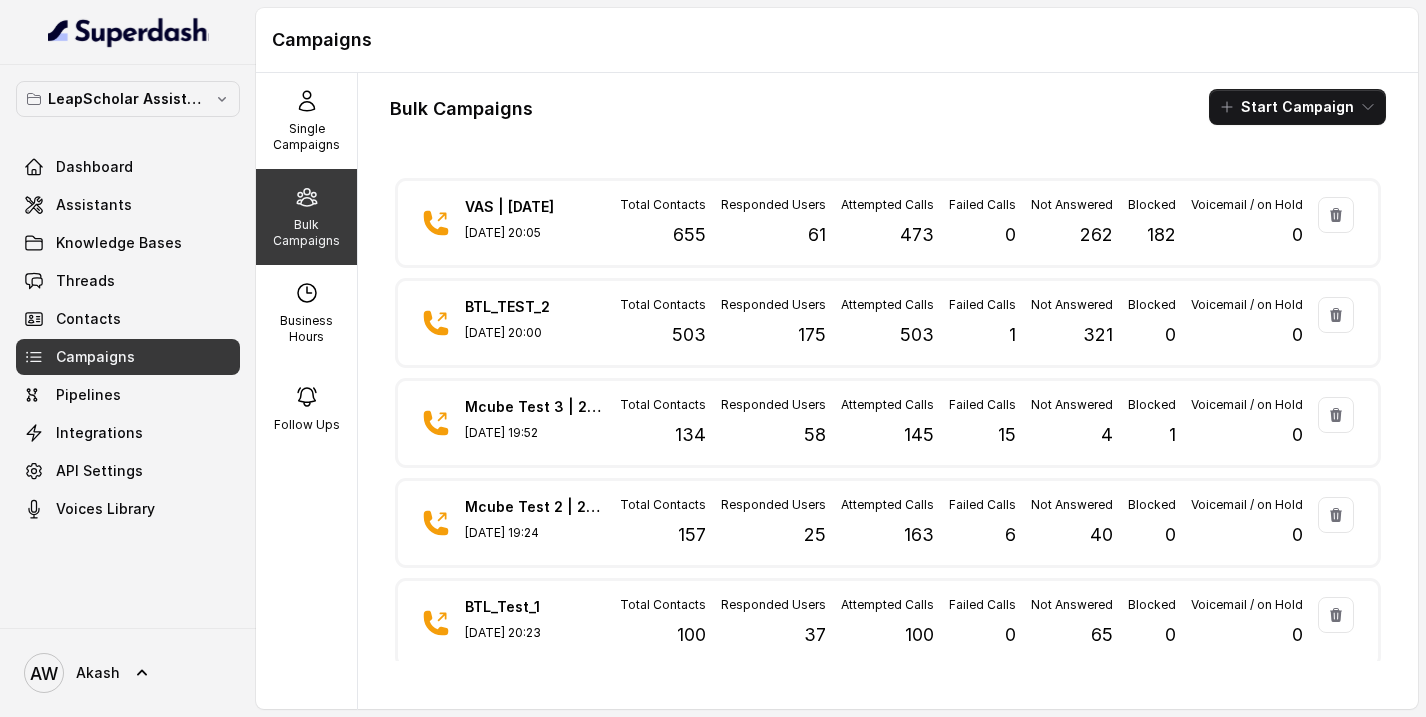 click on "Start Campaign" at bounding box center [1297, 107] 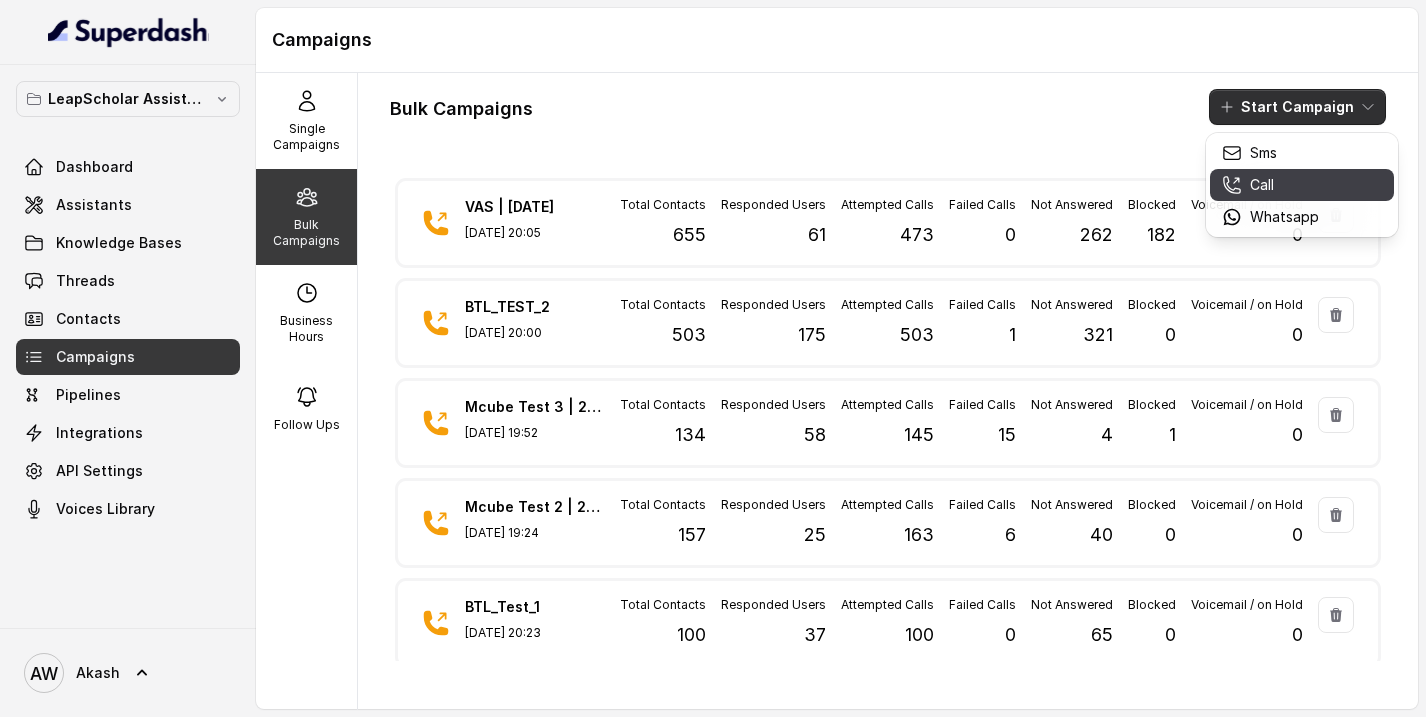 click on "Call" at bounding box center (1270, 185) 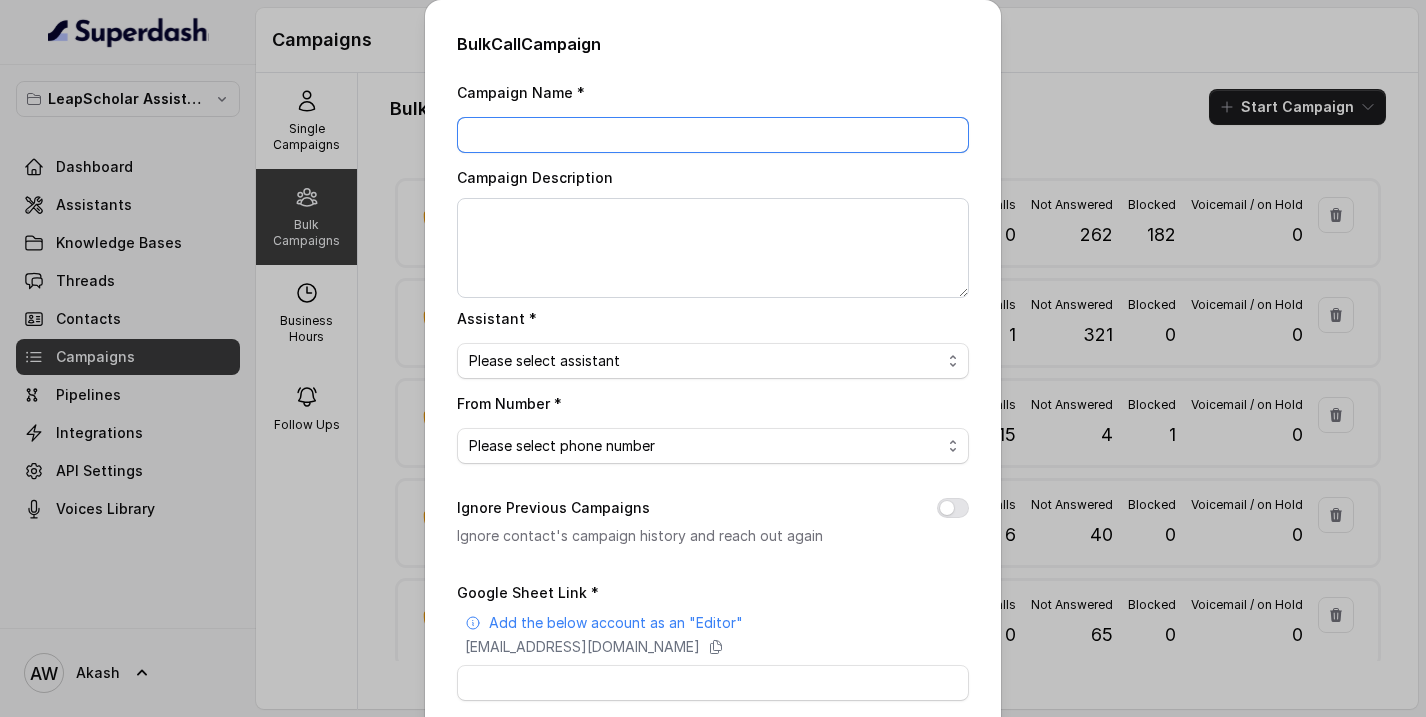 click on "Campaign Name *" at bounding box center (713, 135) 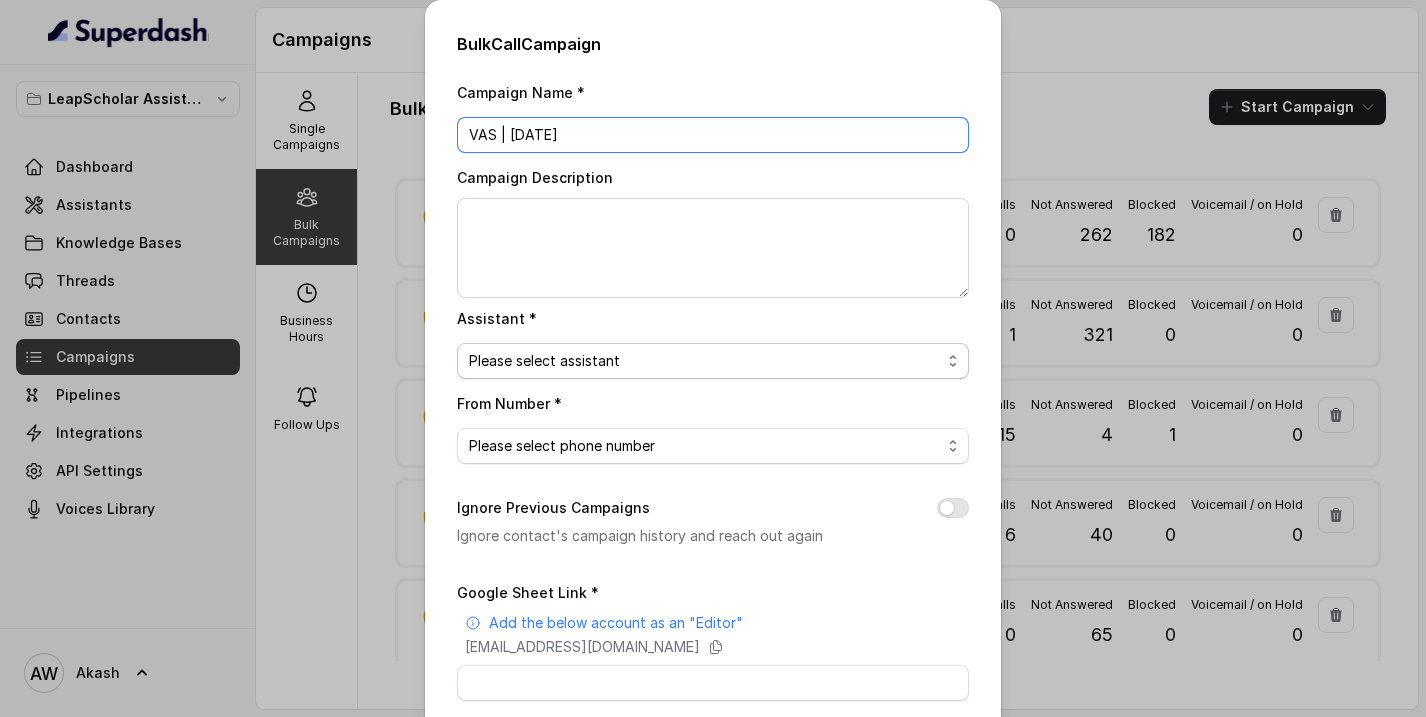 type on "VAS | [DATE]" 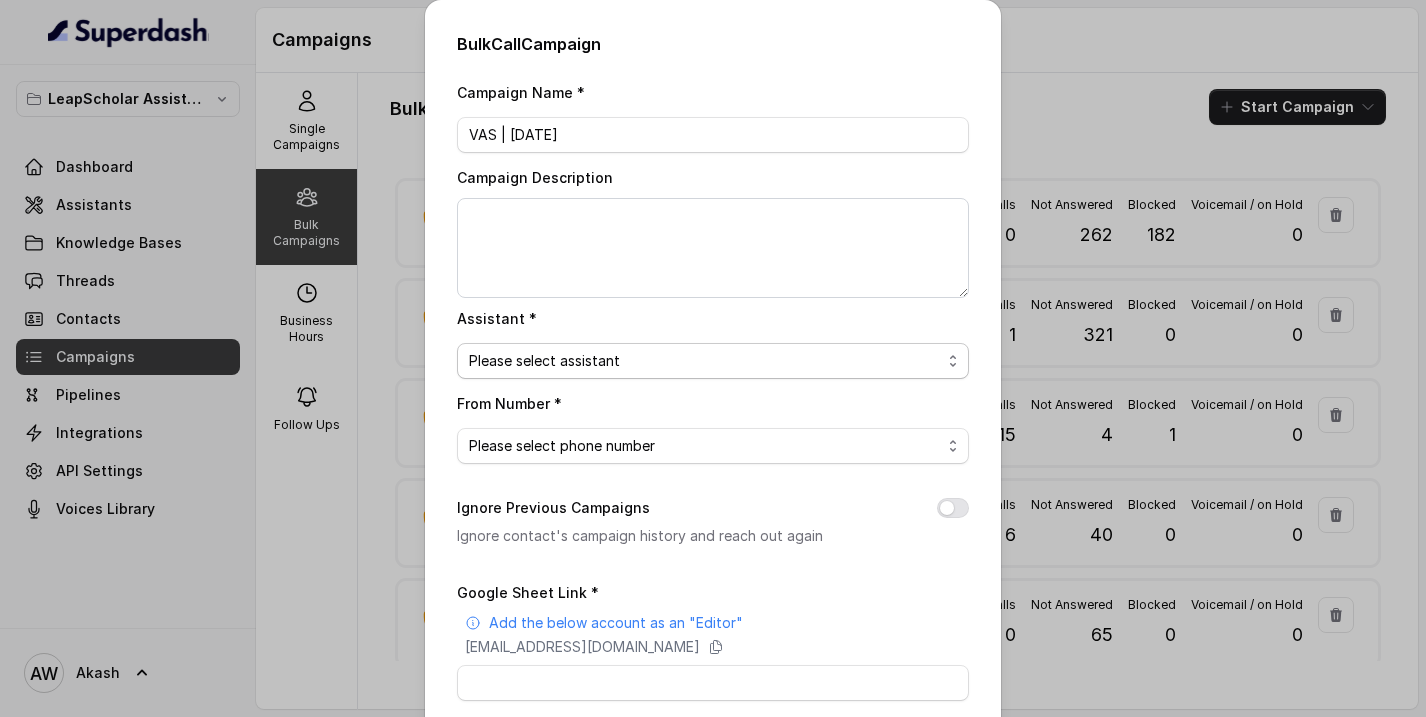 click on "Please select assistant OC-new approach Cohort 2 - IELTS Booked Final AI-RM - Not Sure | Priority Pass Final AI-RM - Not Sure | C2I Session AI Calling for Masterclass - #RK Cohort 4 - Qualified but Meeting not attended Cohort 9 - Future Intake IELTS Given Cohort 5 - Webinar [DATE] Geebee-Test Cohort 10 - Future Intake Non-IELTS IELTS Agent 2 Cohort 14 - Generic Diva-OC VAS - RM | [PERSON_NAME] AI-IELTS (Testing) Final AI-RM - Exam Booked Final AI-RM - Exam Given Final AI-RM - Exam Not Yet Decided BTL BoFu IELTS_DEMO_gk (agent 1)" at bounding box center [713, 361] 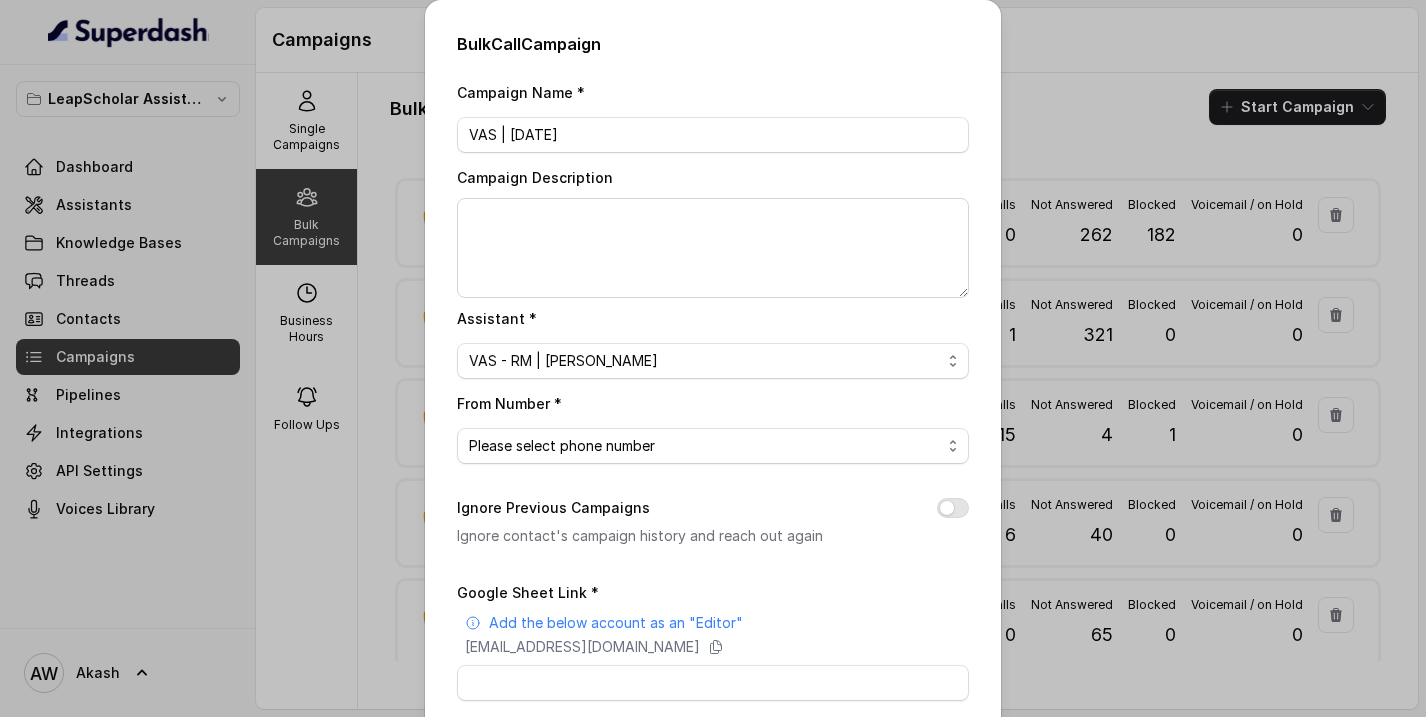 click on "Please select phone number" at bounding box center (713, 446) 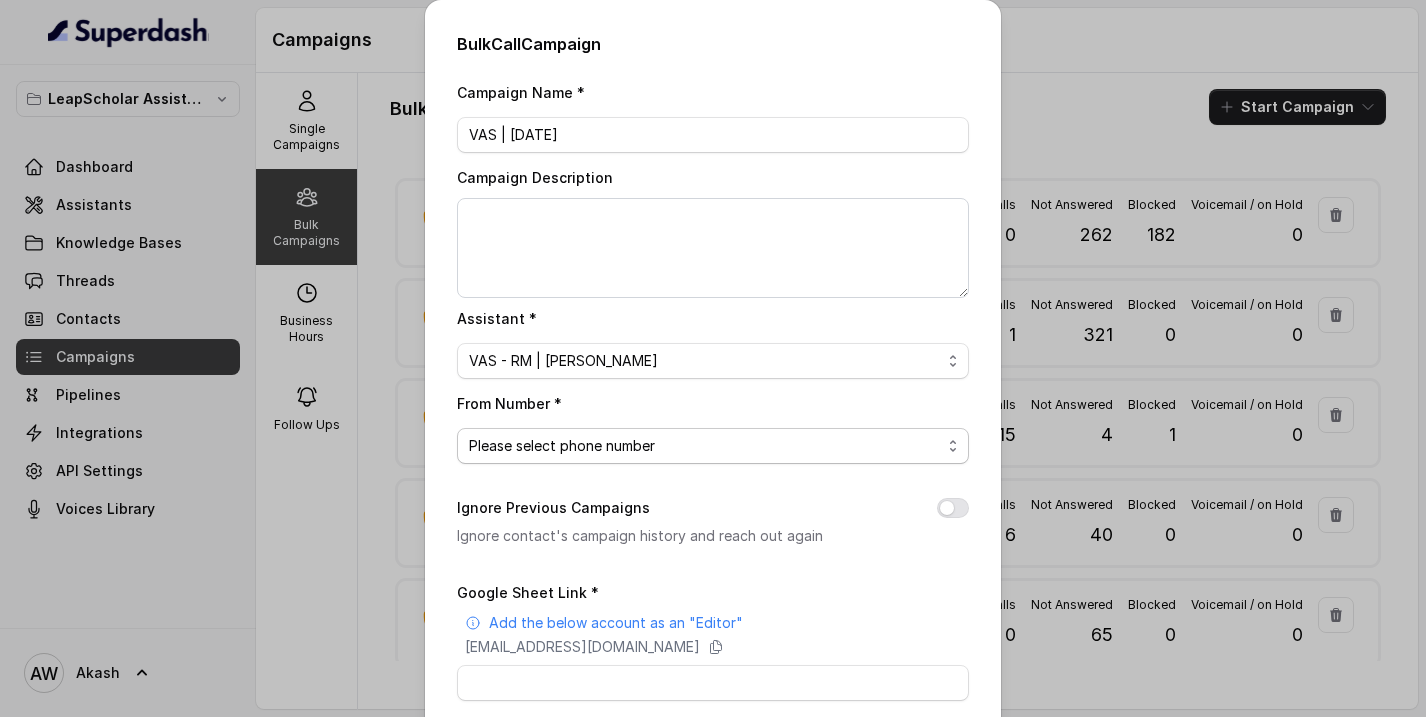 select on "[PHONE_NUMBER]" 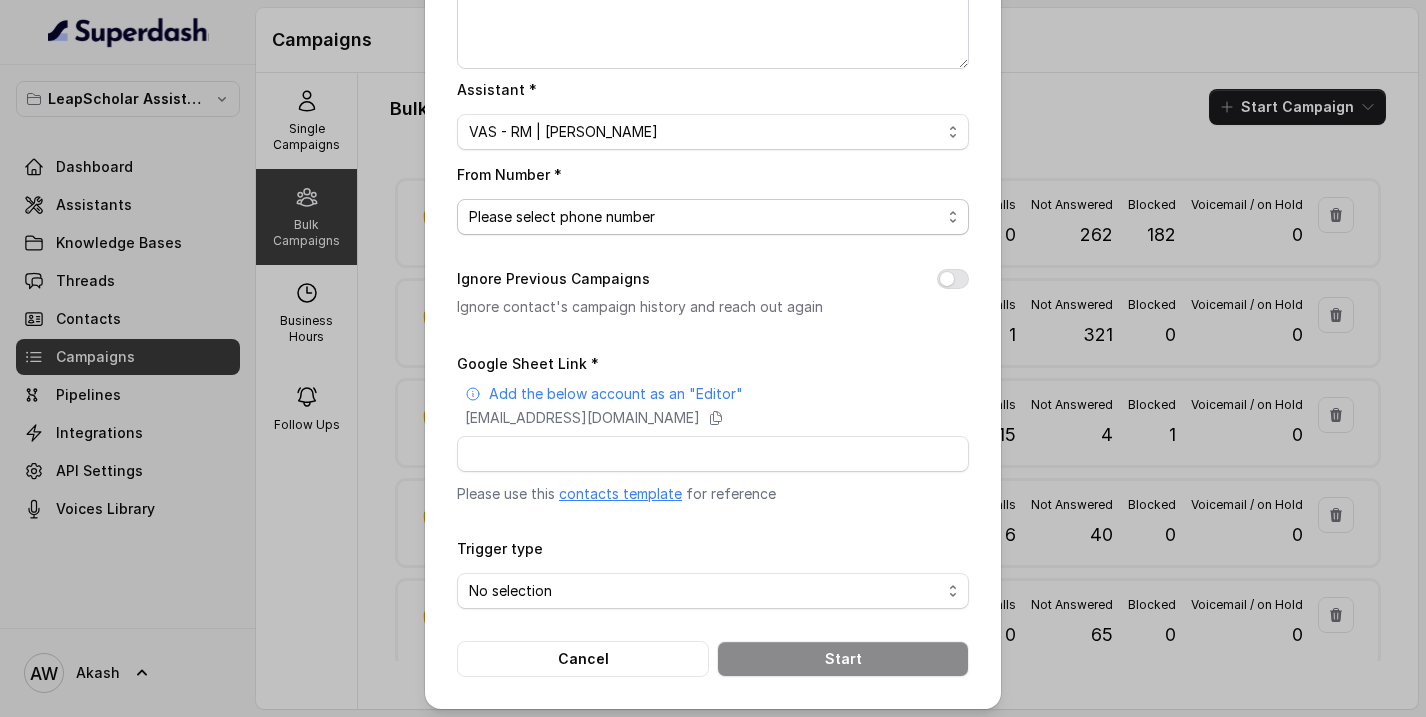 scroll, scrollTop: 234, scrollLeft: 0, axis: vertical 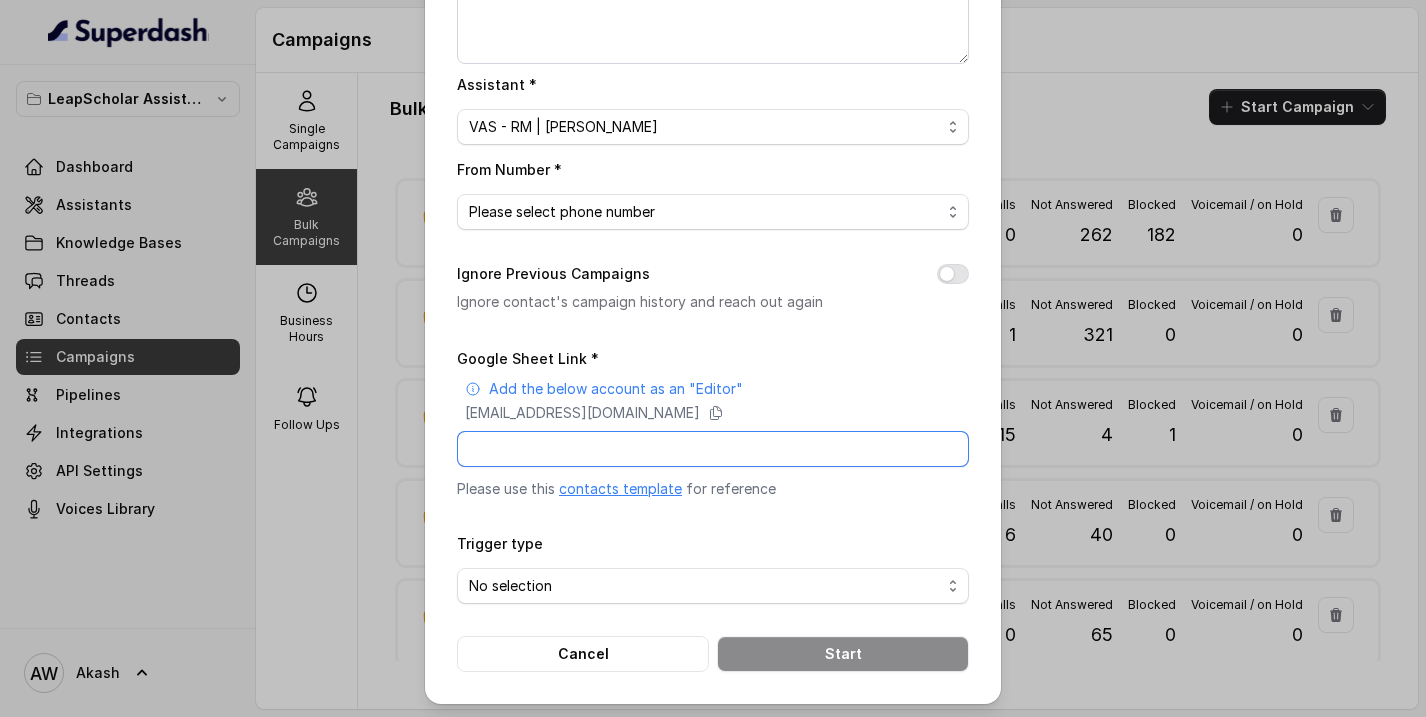 click on "Google Sheet Link *" at bounding box center [713, 449] 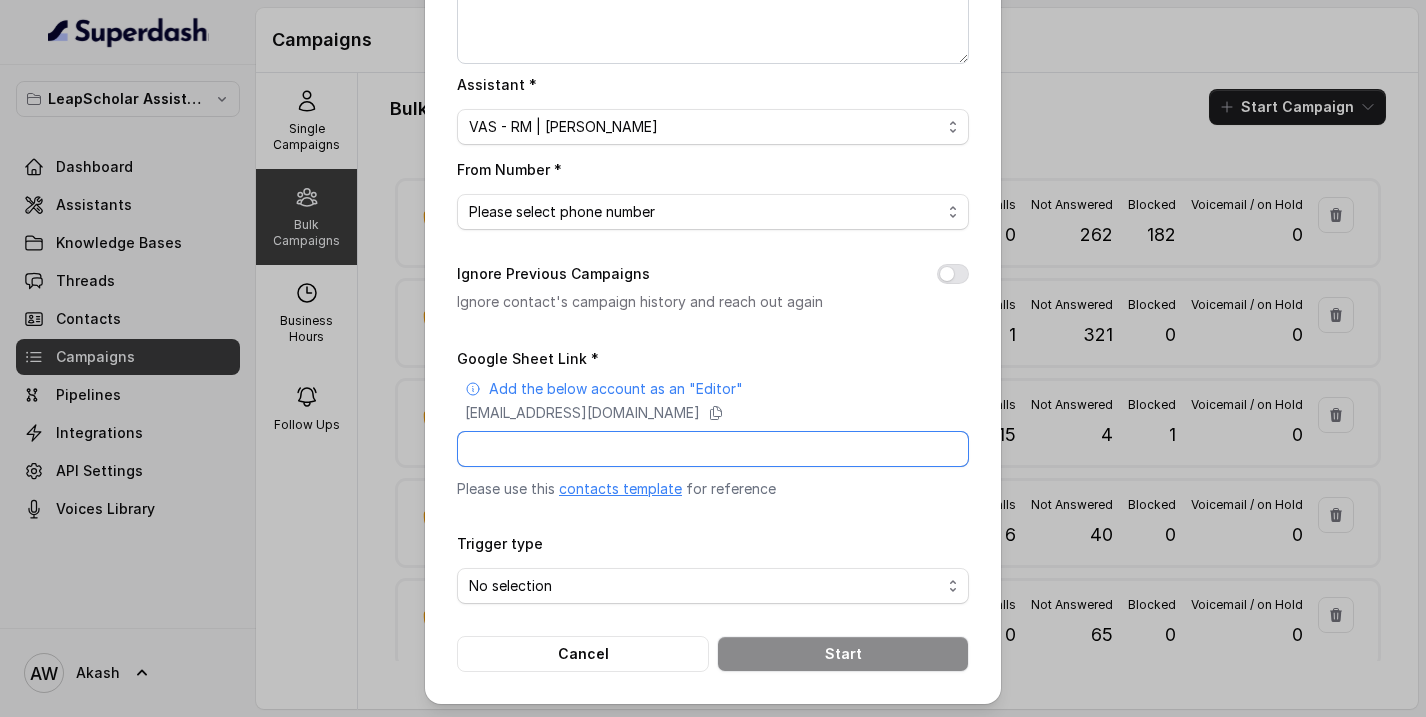 paste on "917814169205 917087529858 918557063793 917847839942 918544872425 919855829911 918871042024 918122623990 917780870612 919036474007 917201933947 917506377555 91554380269 919233845156 918580737172 919560842609 913349835871 916263105093 919496741811 919123837896 919916847027 916260441826 917619259321 917862890557 917637893669 919745432565 917019452485 918360090811 919815029026 919640373354 918209435069 919103317793 919136812121 918910305419 918306551251 919632579531 919348819631 919610260793 919753820185 917889093341 919888336543 917013475926 919014868588 919779015417 917254884401 918178612311 919265580928 919354261350 919847131822 919995880538 918247569724 919699176214 919496978525 918411068176 918604825843 918108275220 911234456777 919179158366 919899385593 919209409886 918329313677 918149713173 916353473914 917708382619 919062661106 917845409122 919867451512 919027789766 919254692923 918169739622 917696959340 916262850376 919336054565 916900626010 919875287612 918485892471 917015851848 916284959448 91asdads..." 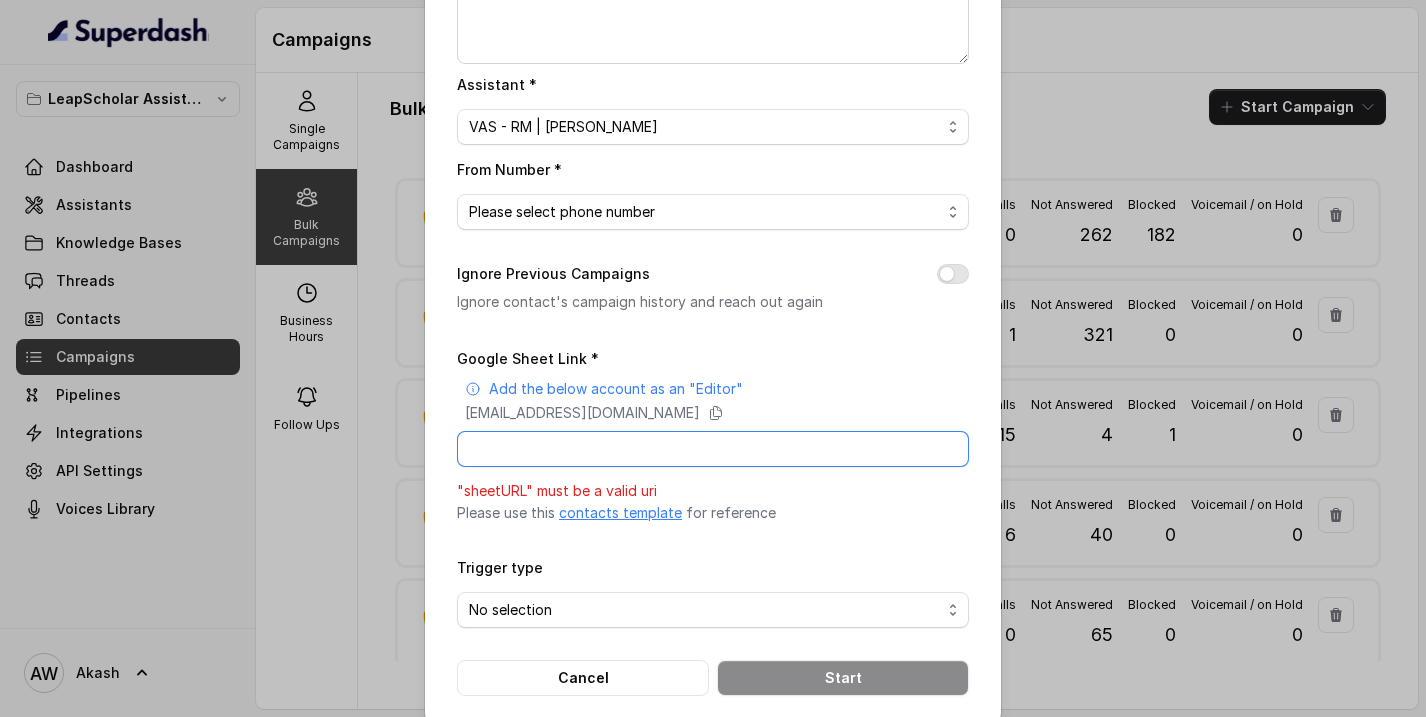 scroll, scrollTop: 0, scrollLeft: 0, axis: both 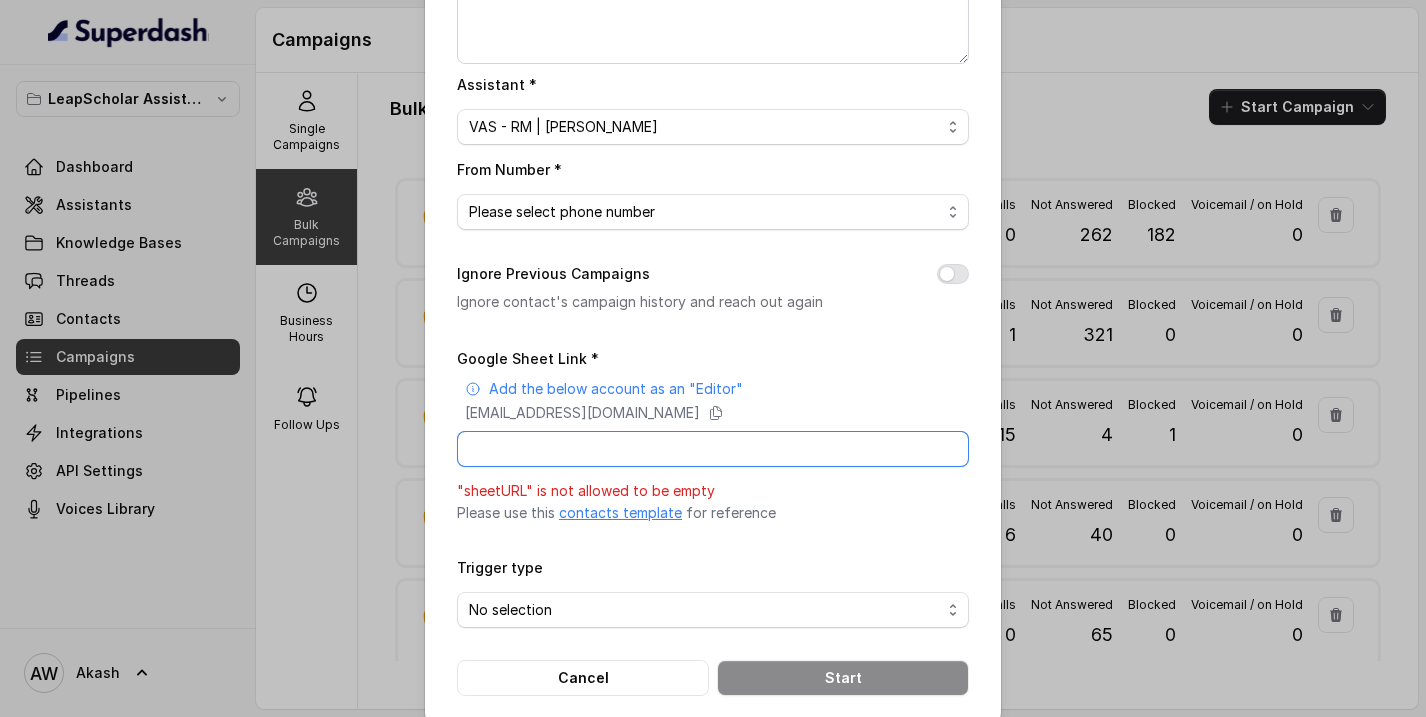 paste on "[URL][DOMAIN_NAME]" 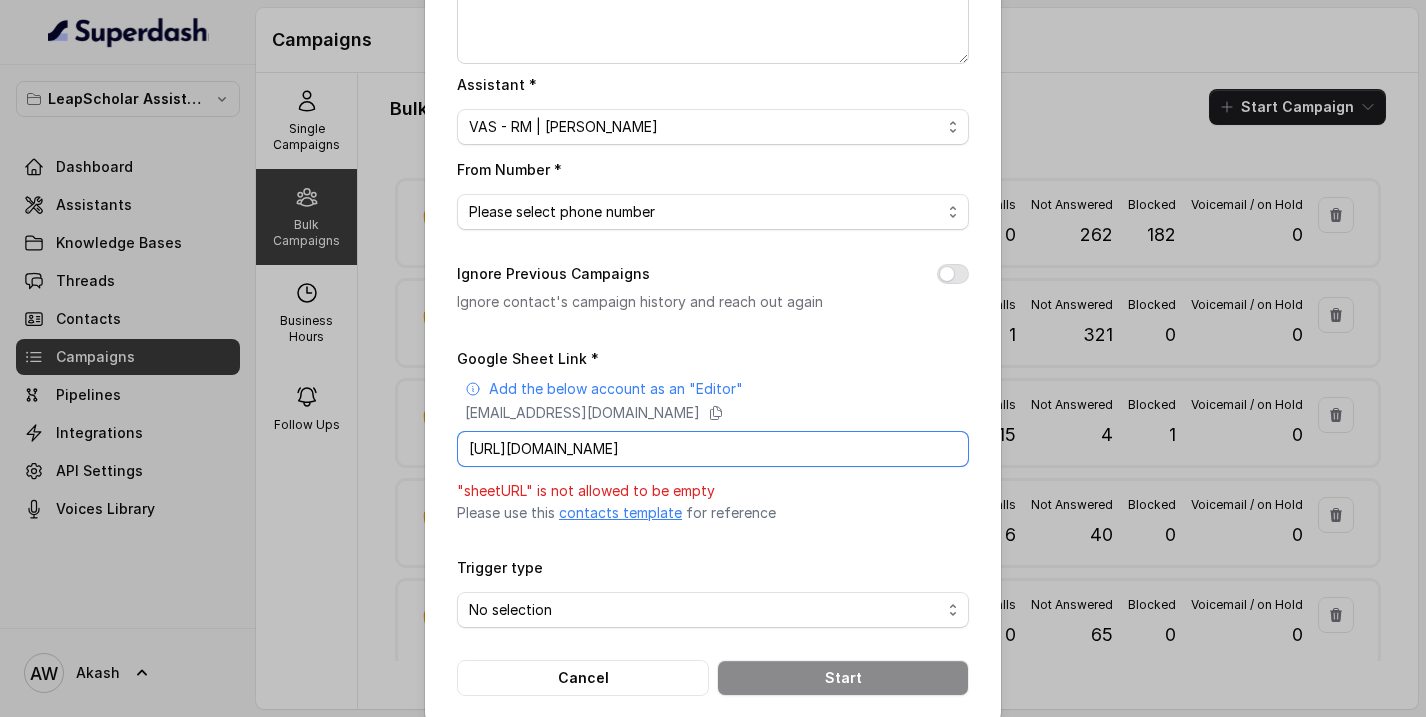 scroll, scrollTop: 0, scrollLeft: 272, axis: horizontal 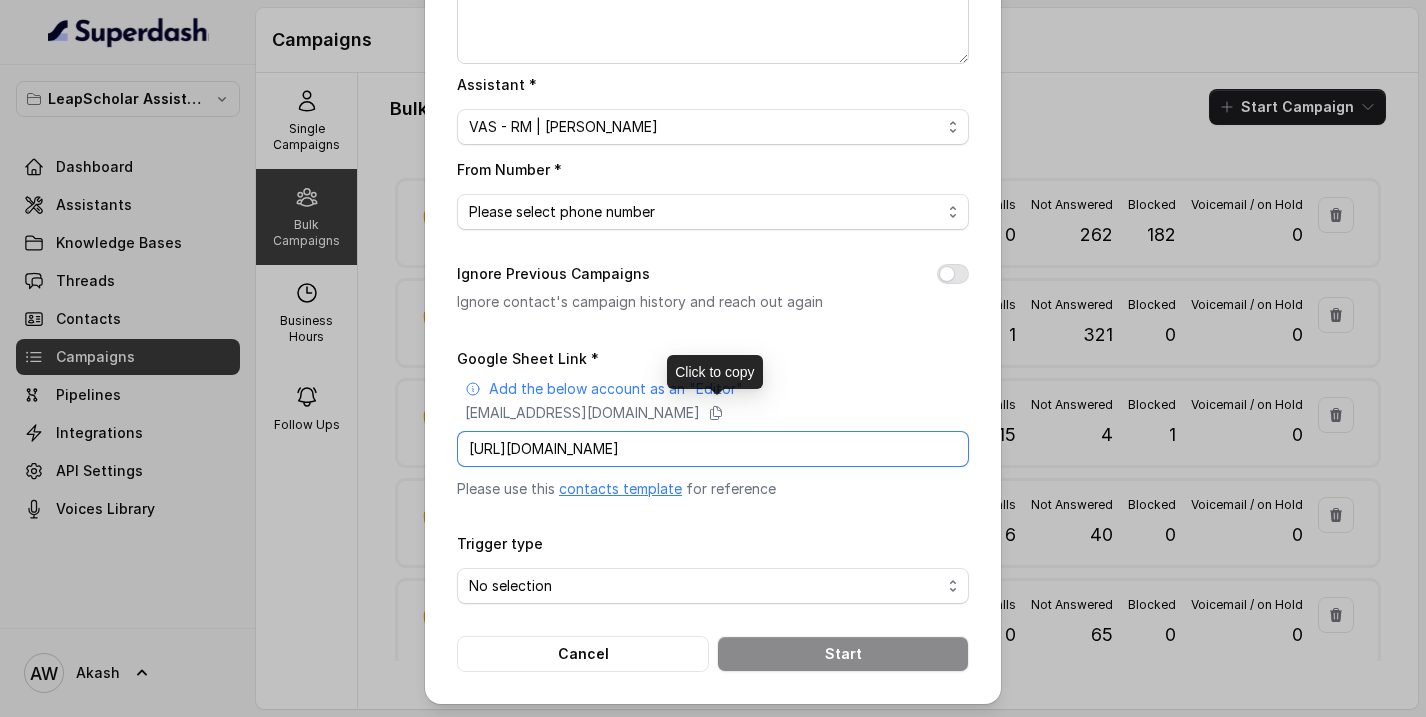 type on "[URL][DOMAIN_NAME]" 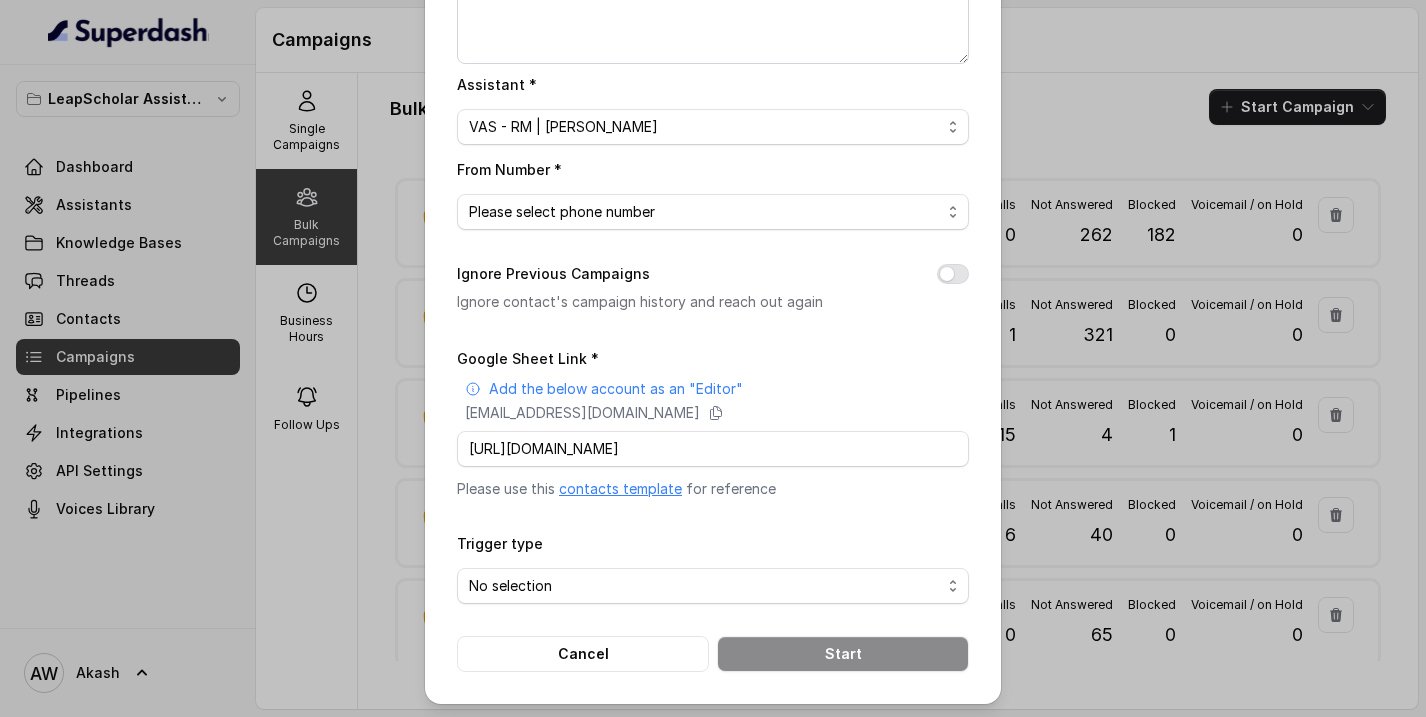 scroll, scrollTop: 0, scrollLeft: 0, axis: both 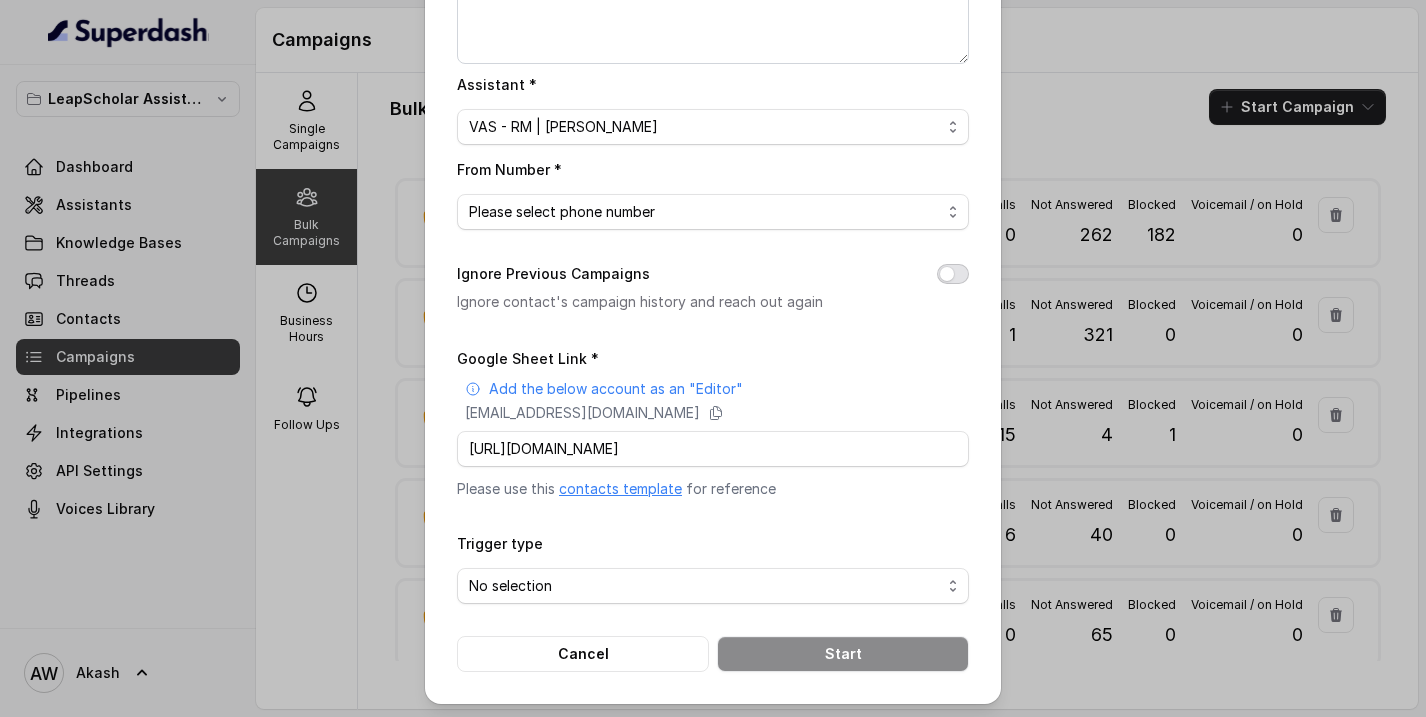 click on "Ignore Previous Campaigns" at bounding box center (953, 274) 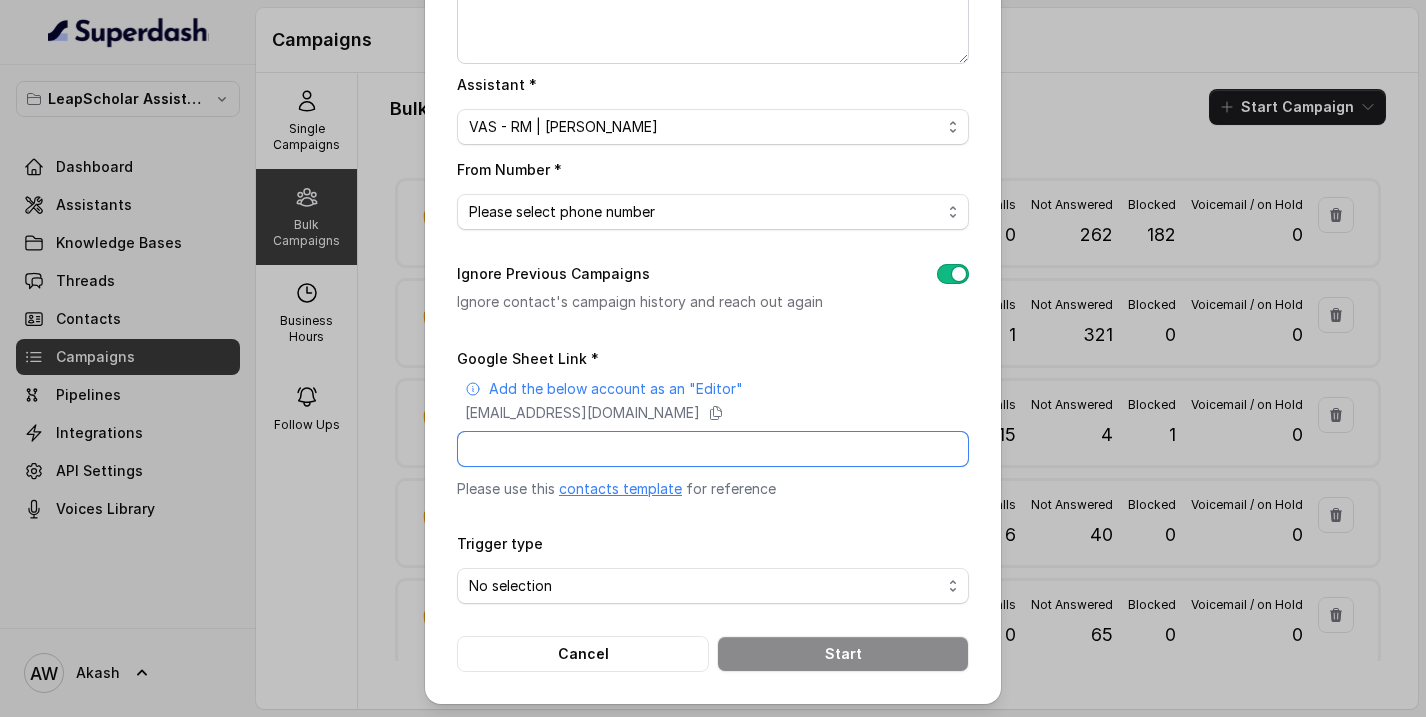 click on "Google Sheet Link *" at bounding box center [713, 449] 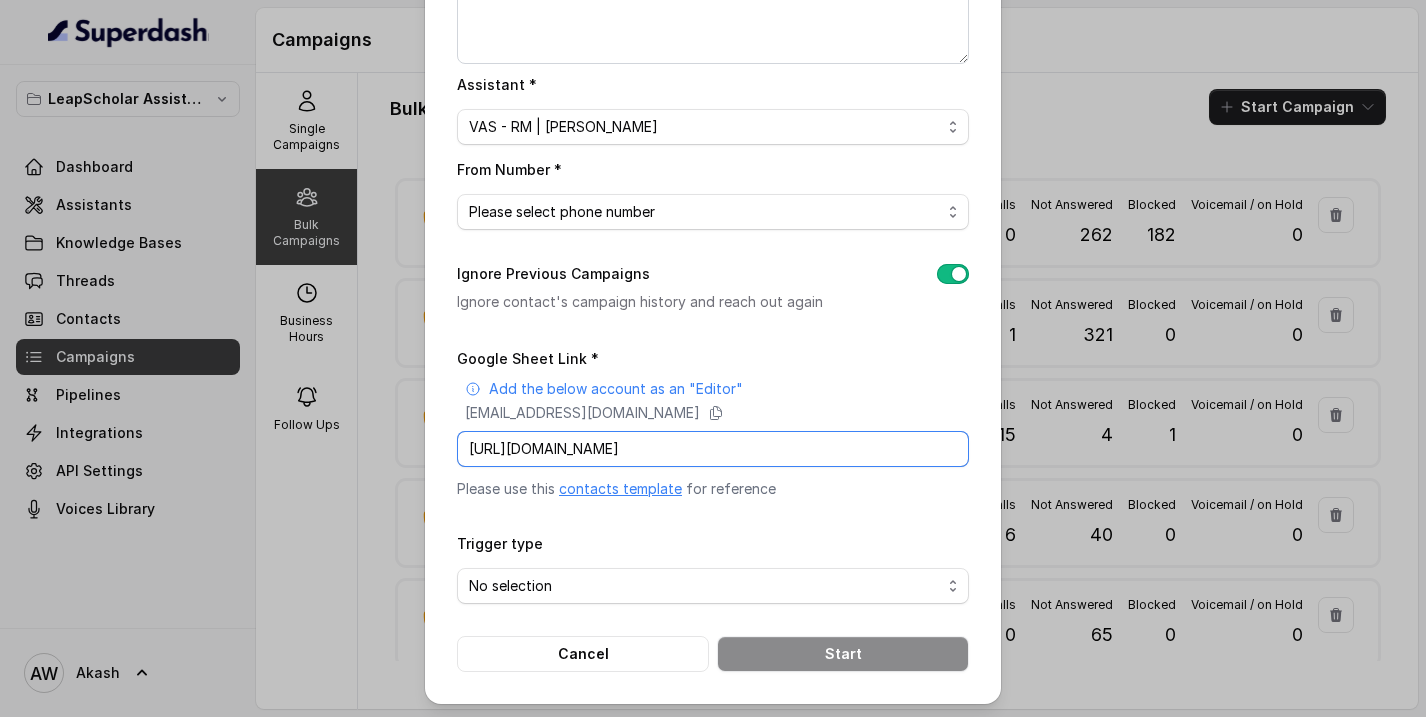 scroll, scrollTop: 0, scrollLeft: 272, axis: horizontal 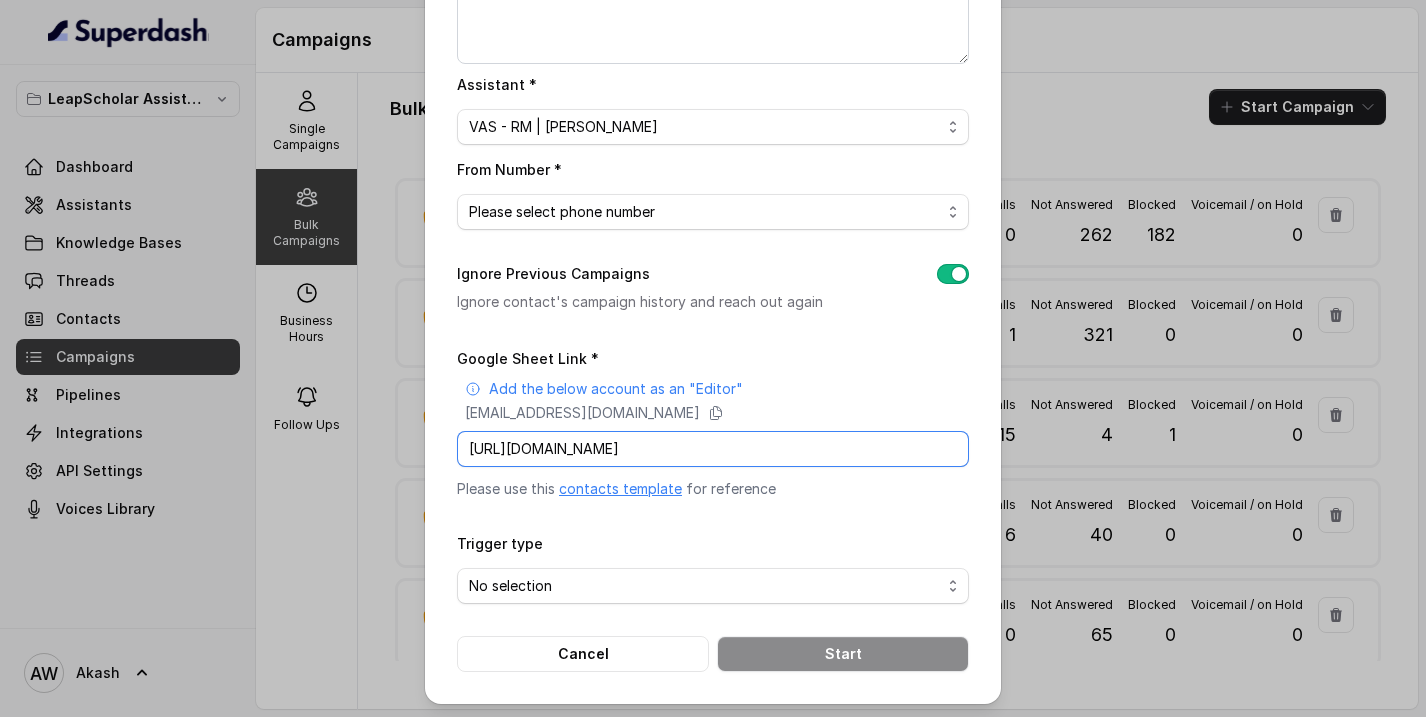 type on "[URL][DOMAIN_NAME]" 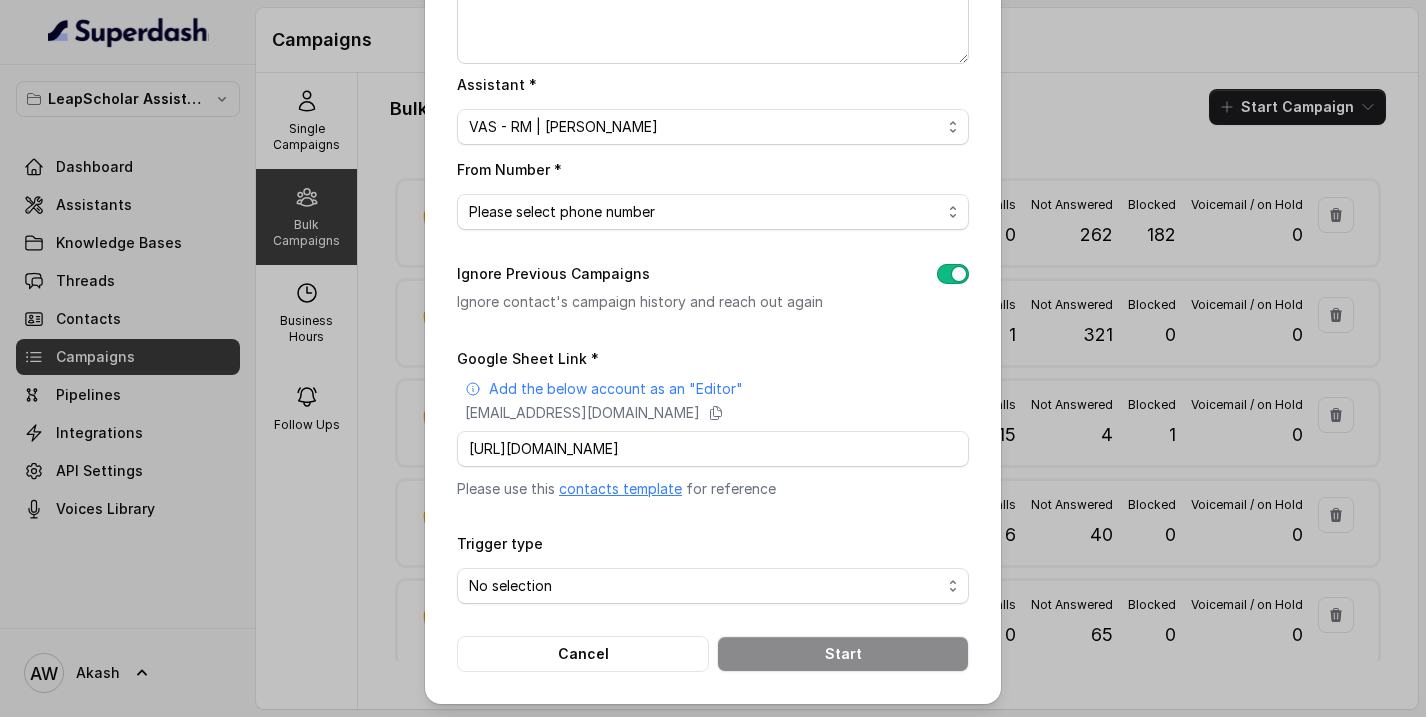 scroll, scrollTop: 0, scrollLeft: 0, axis: both 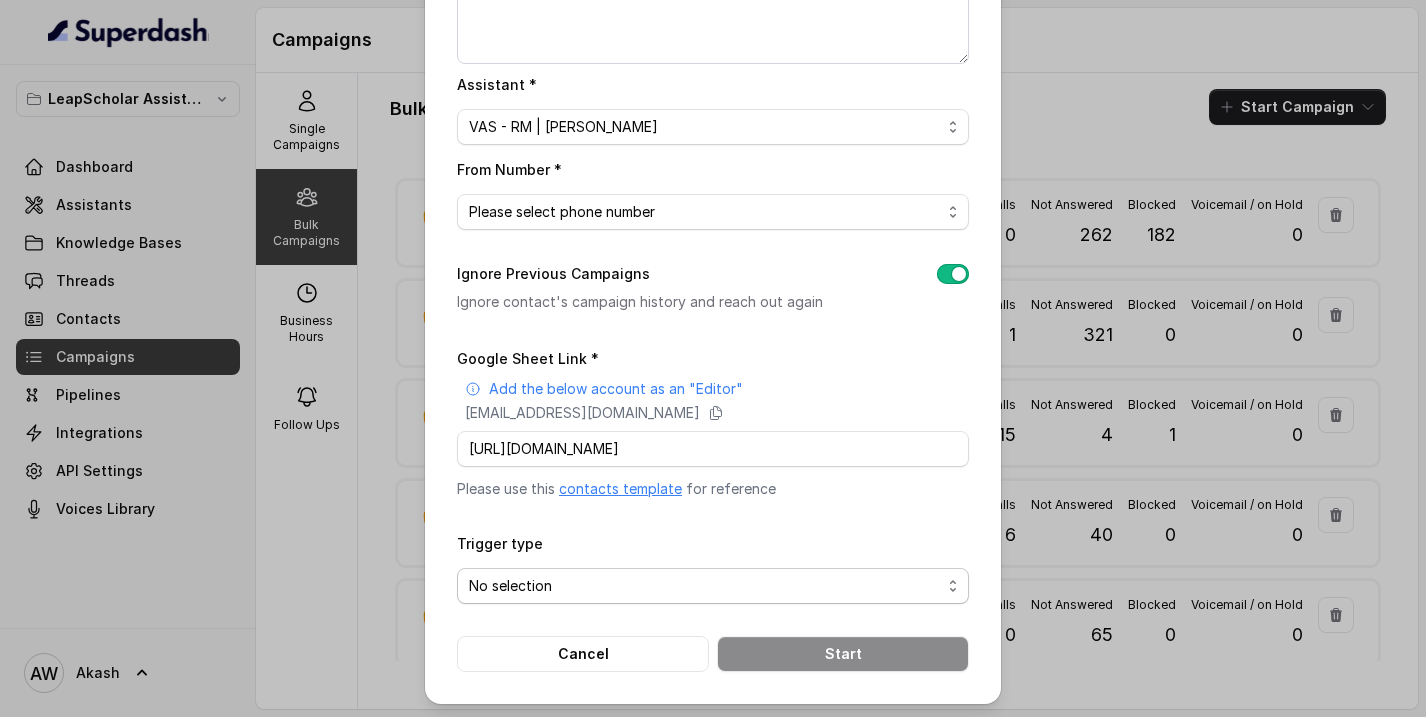 click on "No selection Trigger Immediately Trigger Based on Business Hours & Follow Ups" at bounding box center [713, 586] 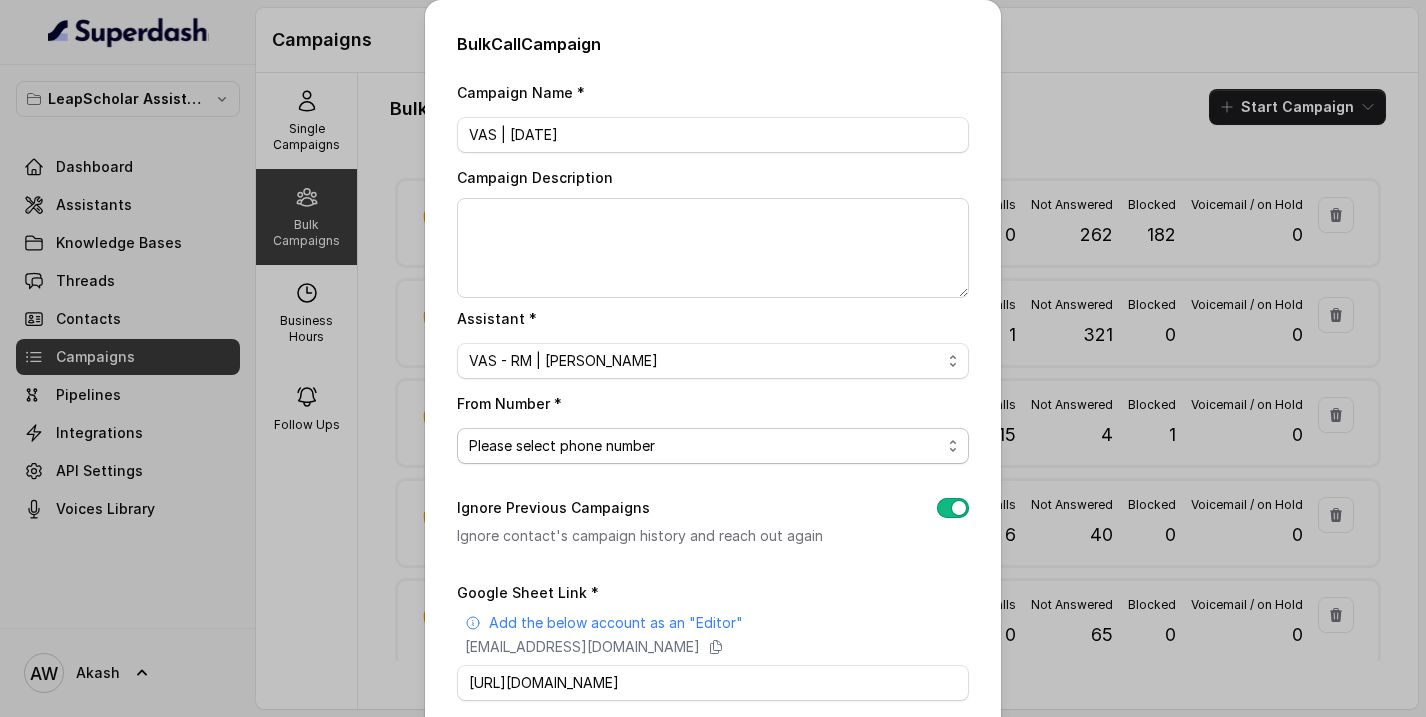 scroll, scrollTop: 234, scrollLeft: 0, axis: vertical 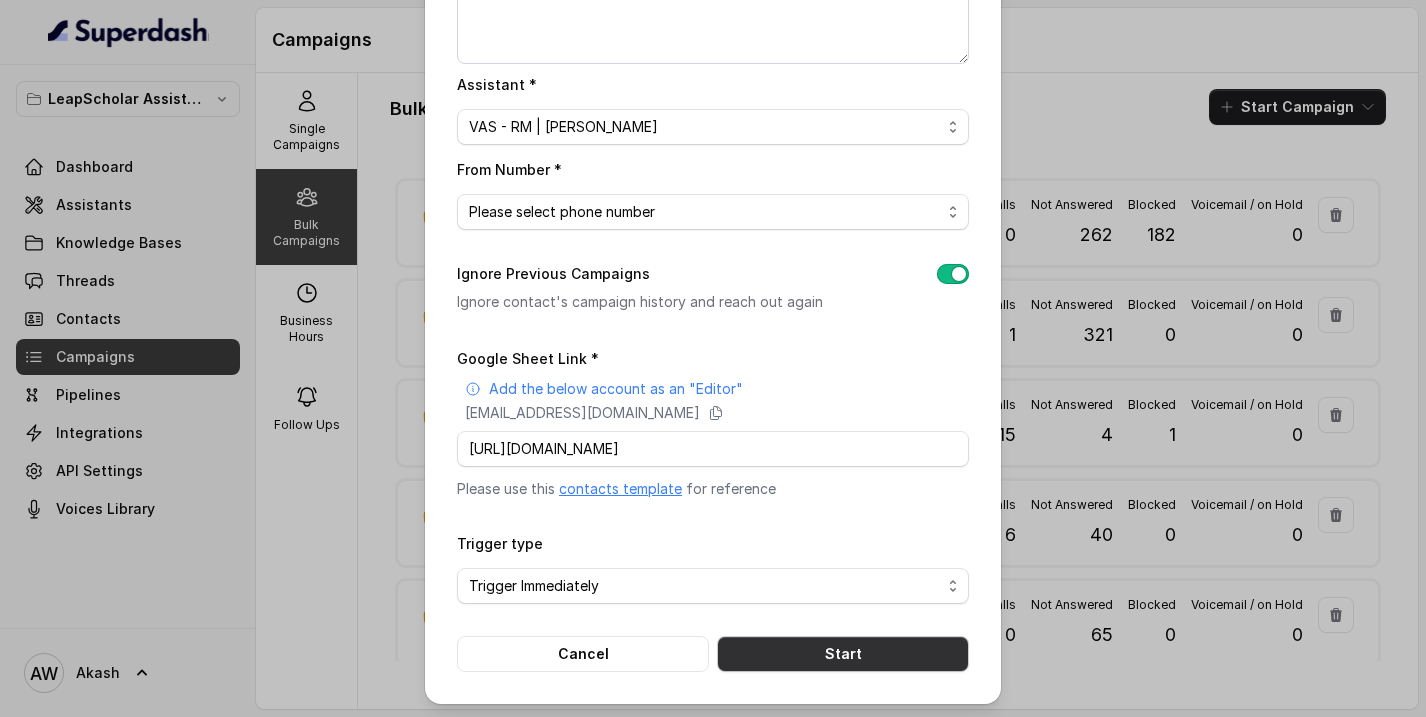 click on "Start" at bounding box center [843, 654] 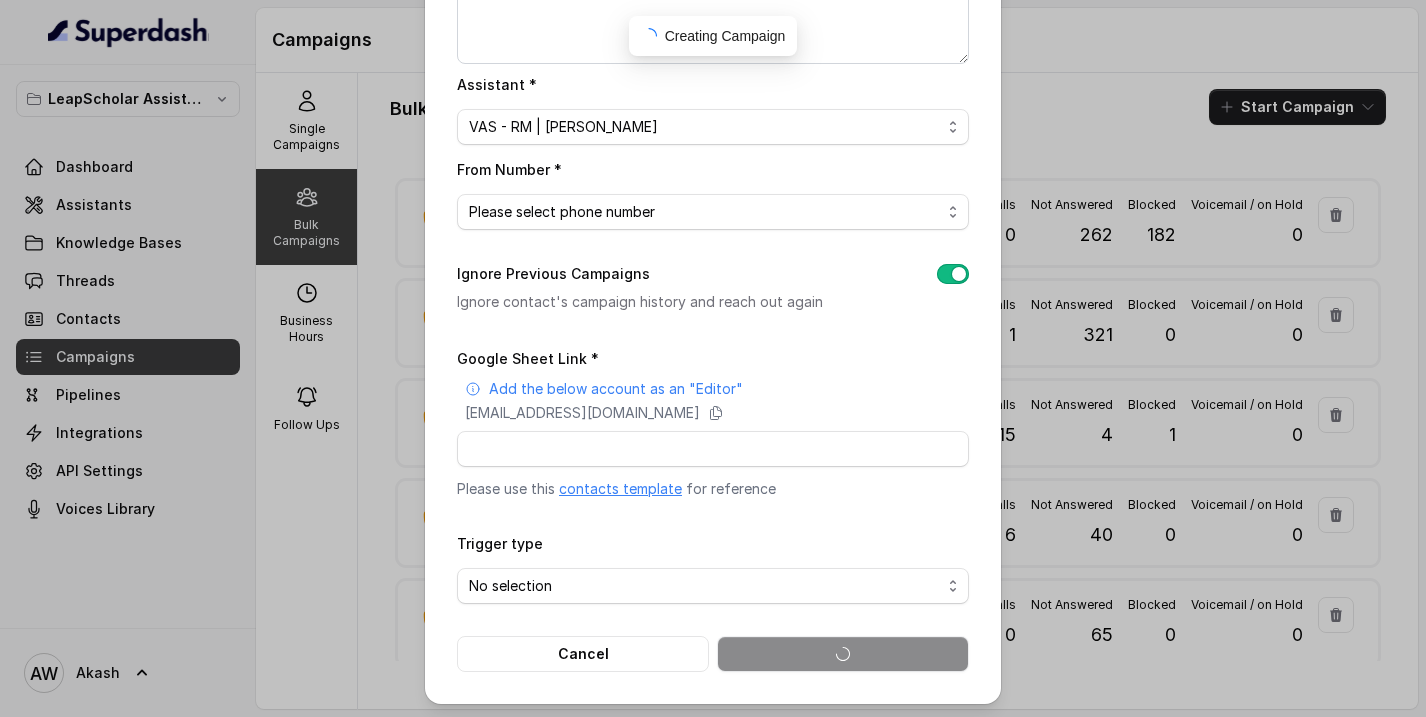 scroll, scrollTop: 0, scrollLeft: 0, axis: both 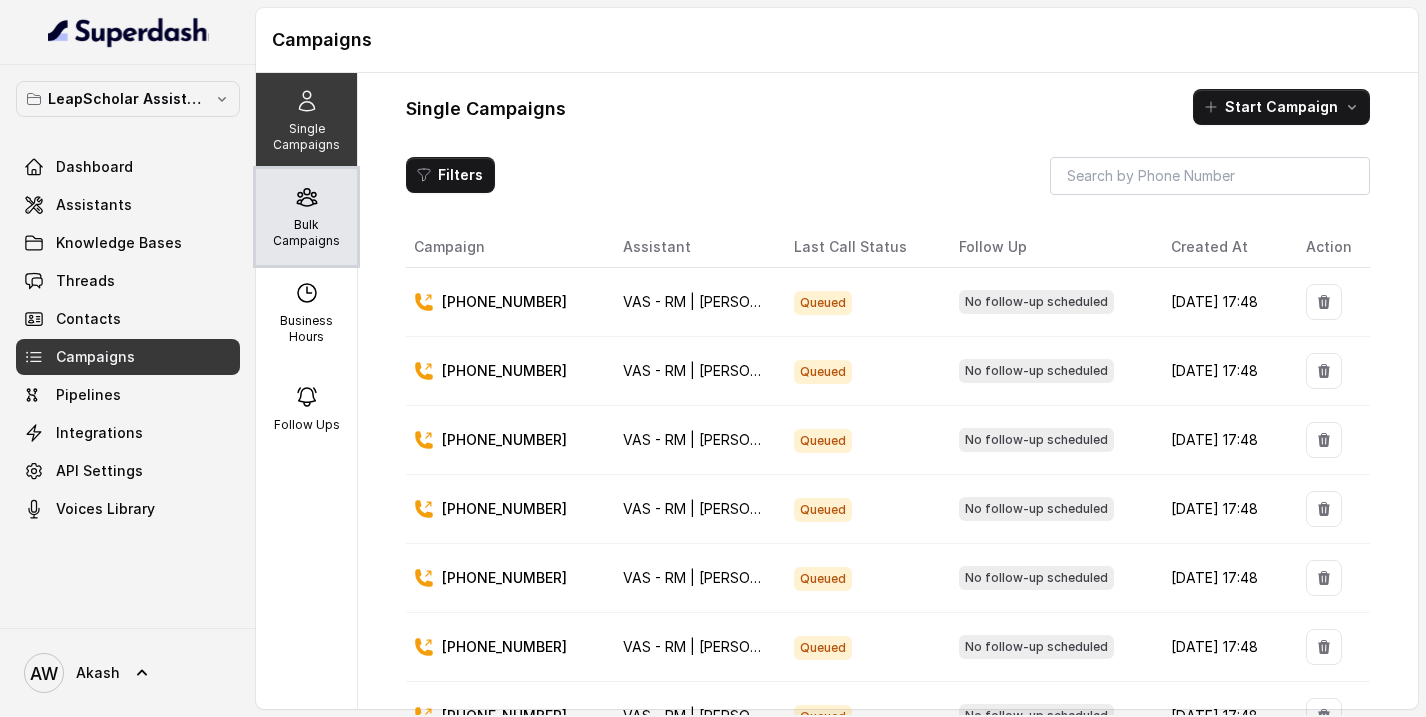 click on "Bulk Campaigns" at bounding box center (306, 233) 